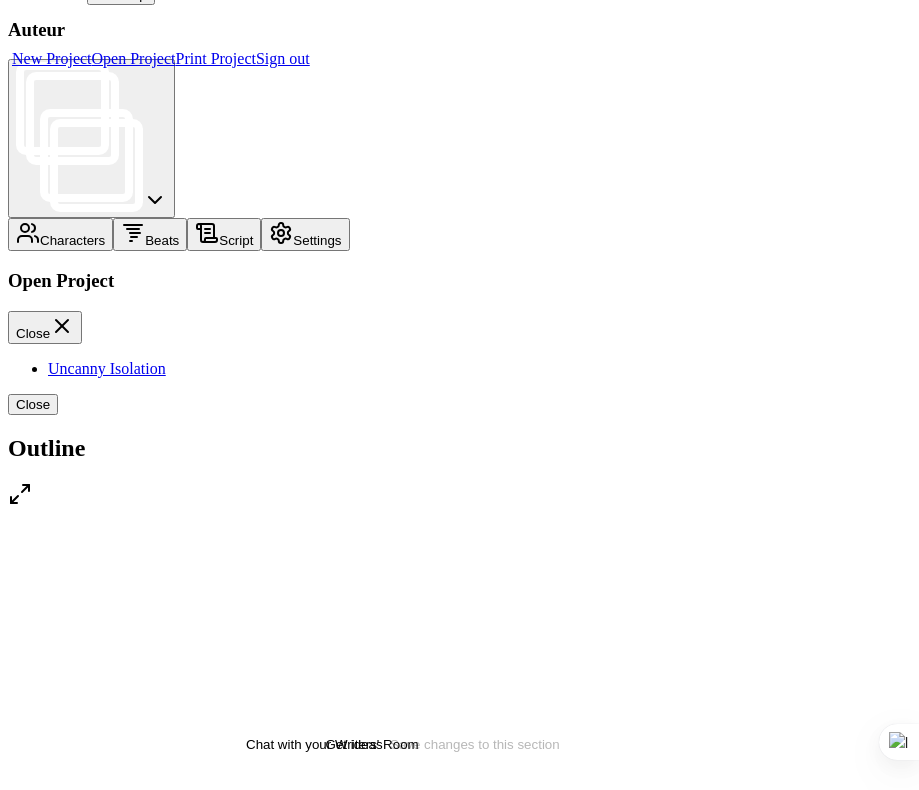scroll, scrollTop: 0, scrollLeft: 0, axis: both 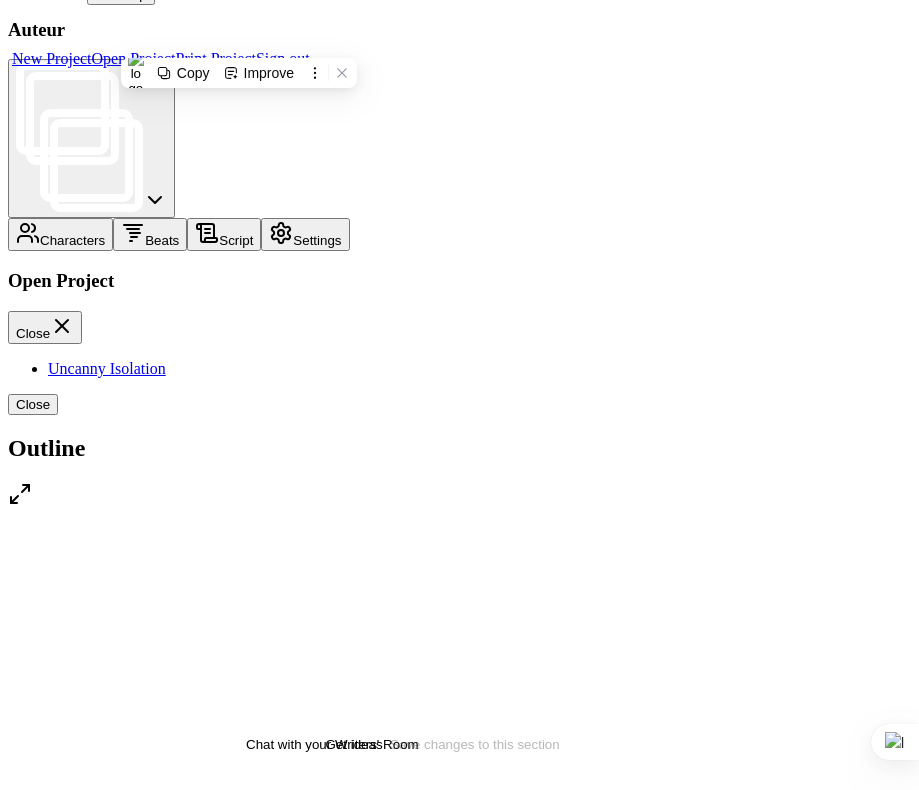 click on "Open Project" at bounding box center (134, 58) 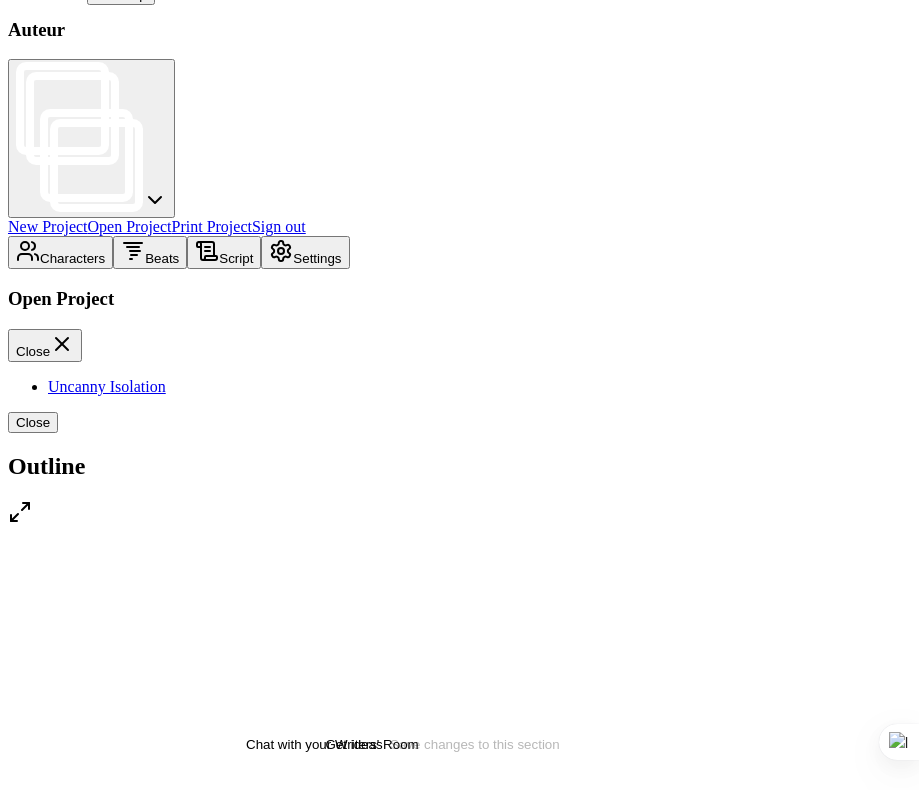 click on "Uncanny Isolation" at bounding box center (107, 386) 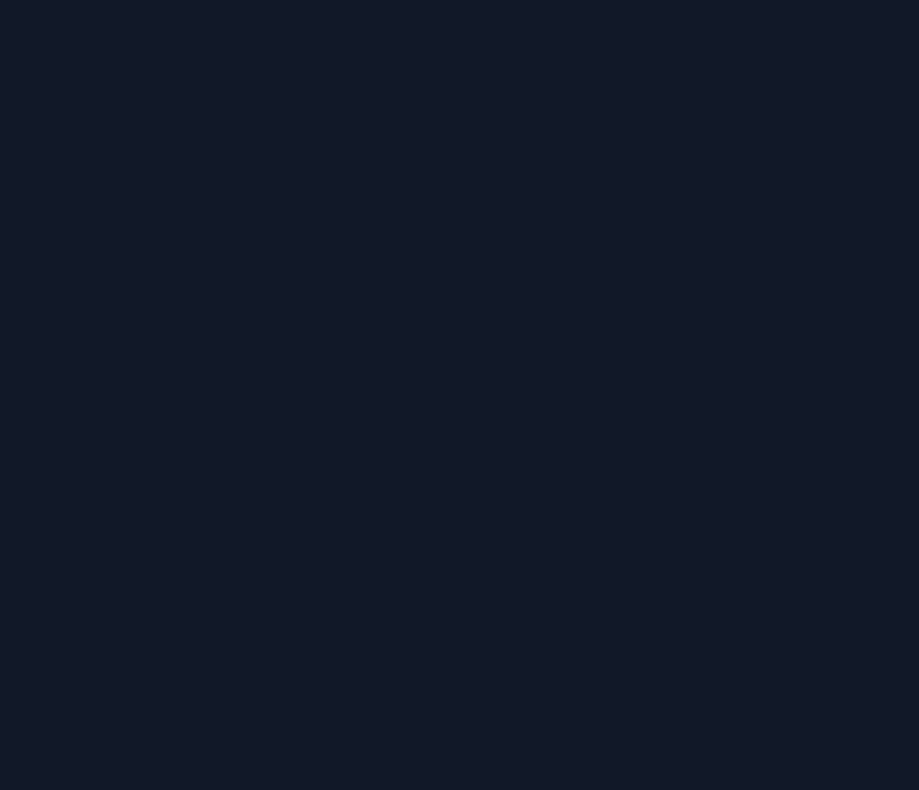 scroll, scrollTop: 0, scrollLeft: 0, axis: both 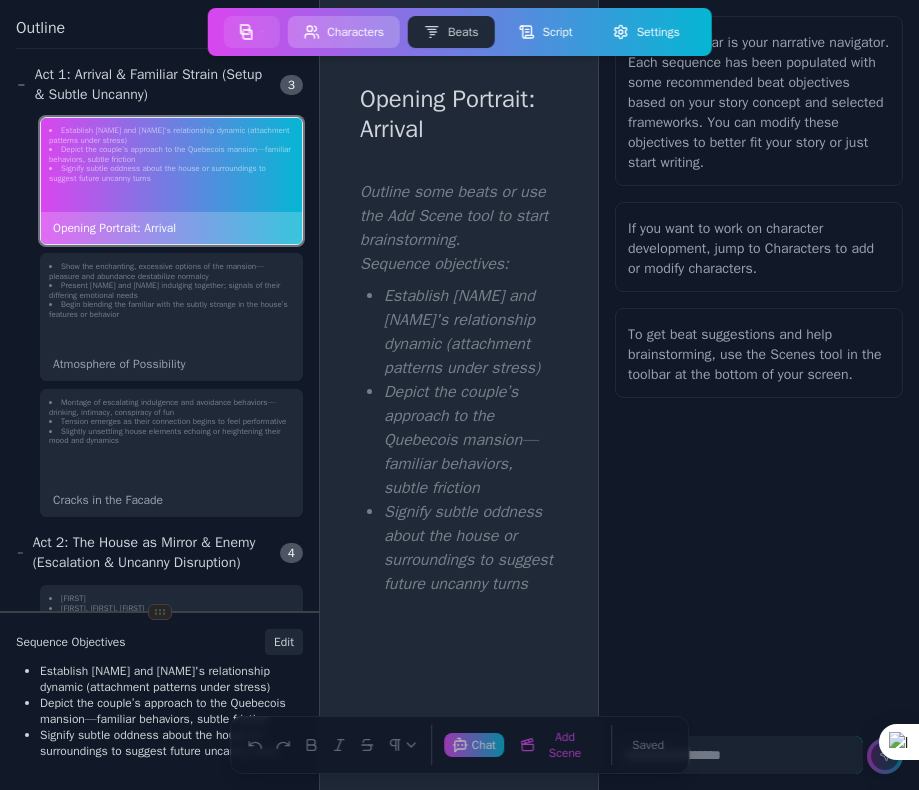 click 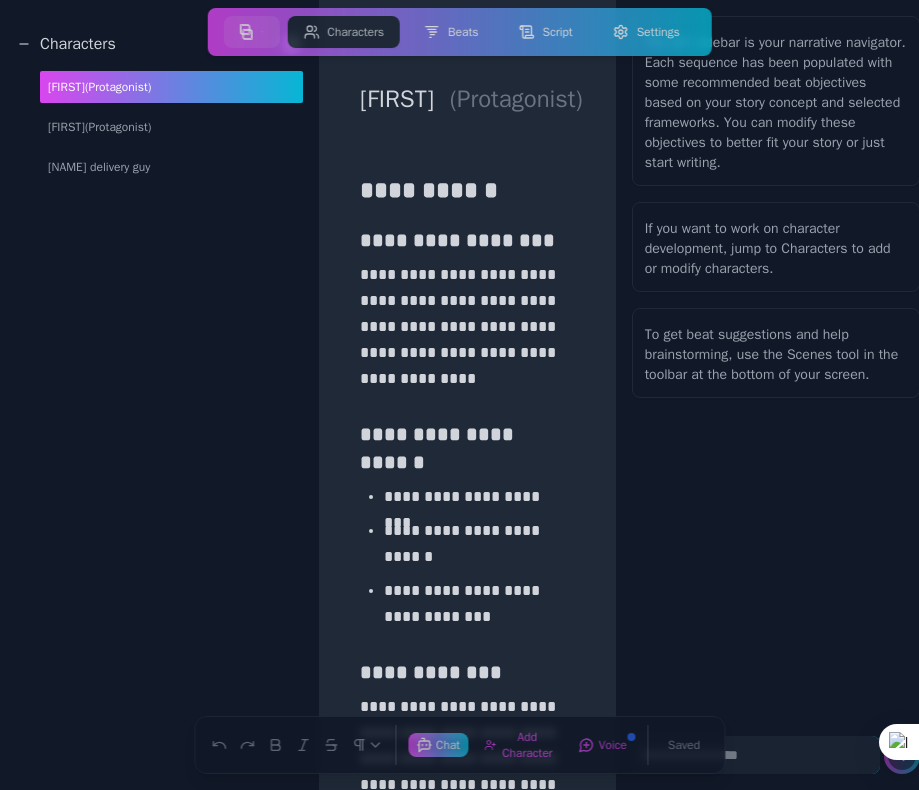 click at bounding box center [159, 24] 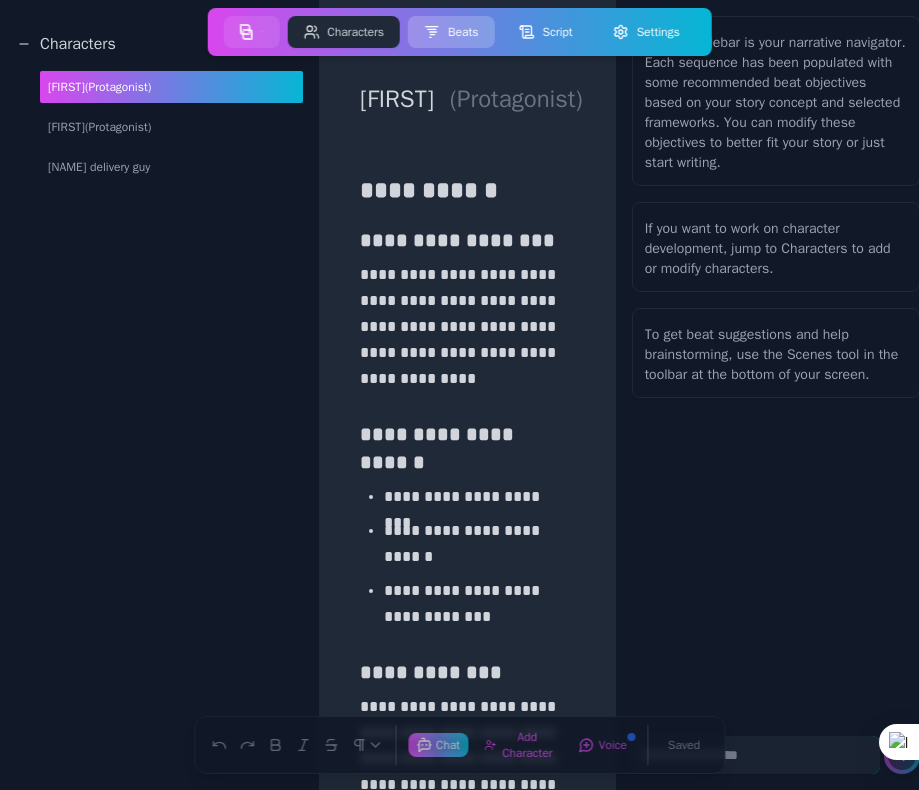 click on "Beats" at bounding box center (451, 32) 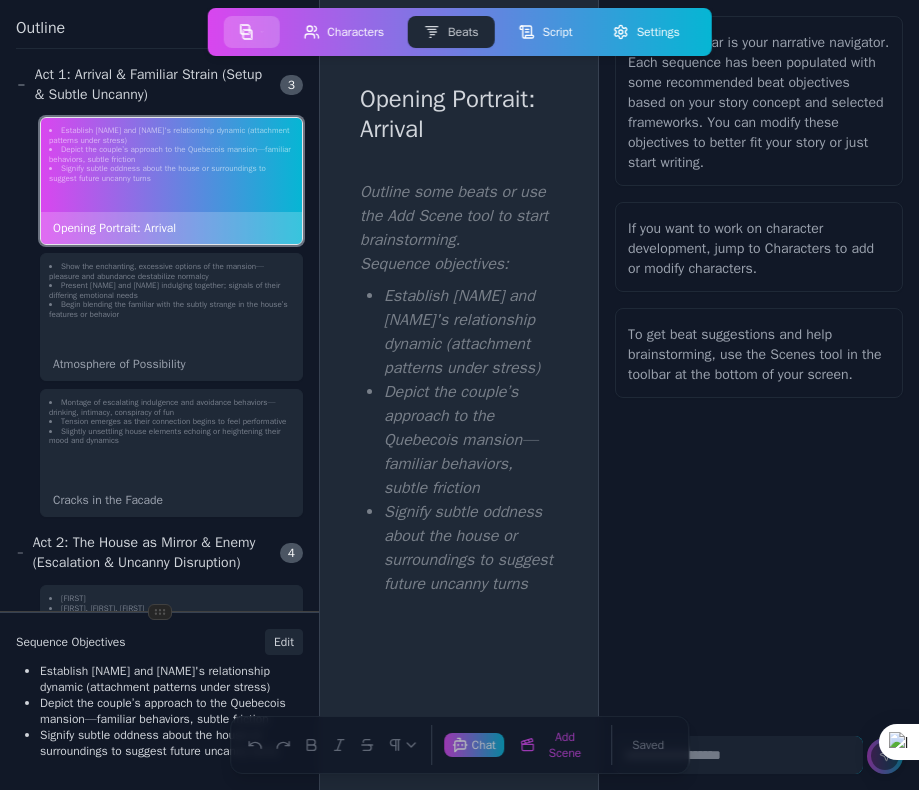 click at bounding box center [251, 32] 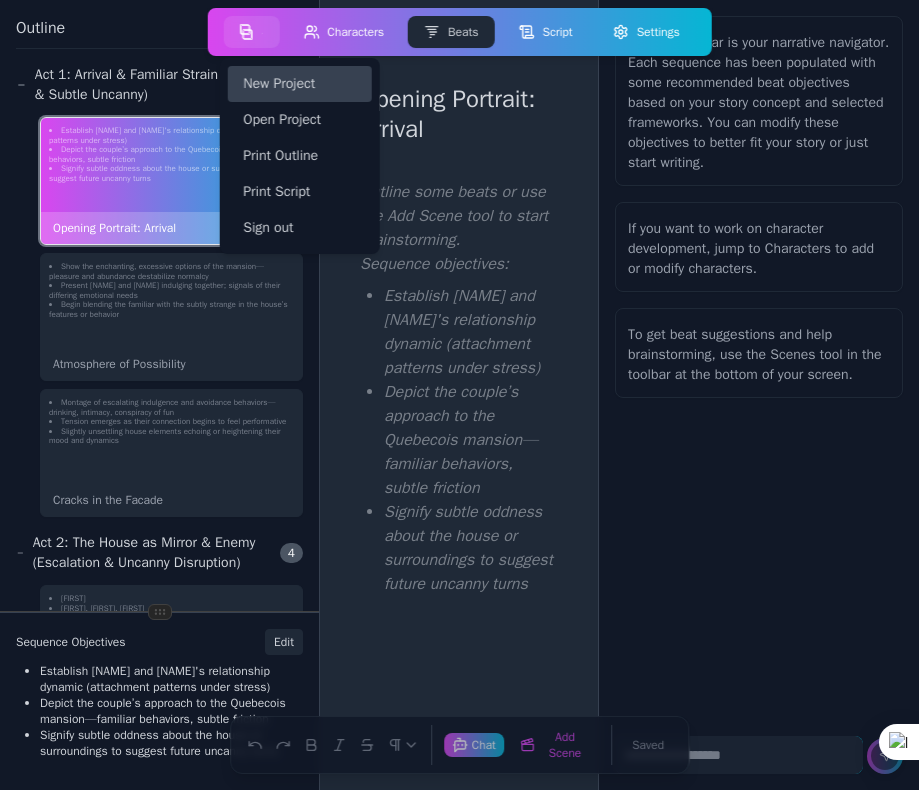 click on "New Project" at bounding box center (299, 84) 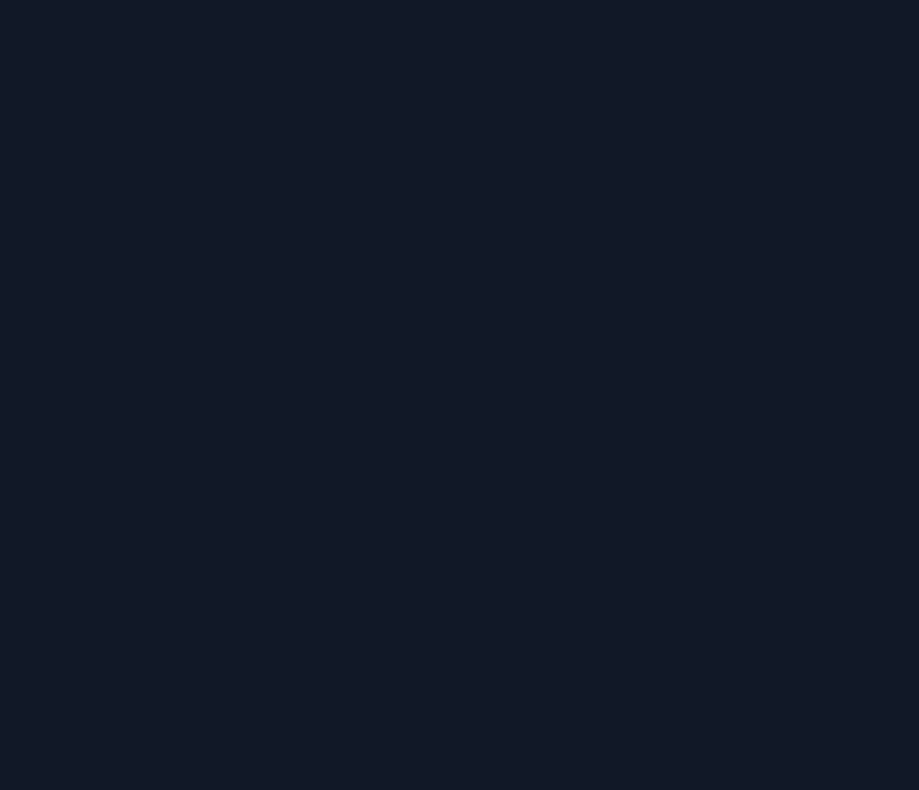 scroll, scrollTop: 0, scrollLeft: 0, axis: both 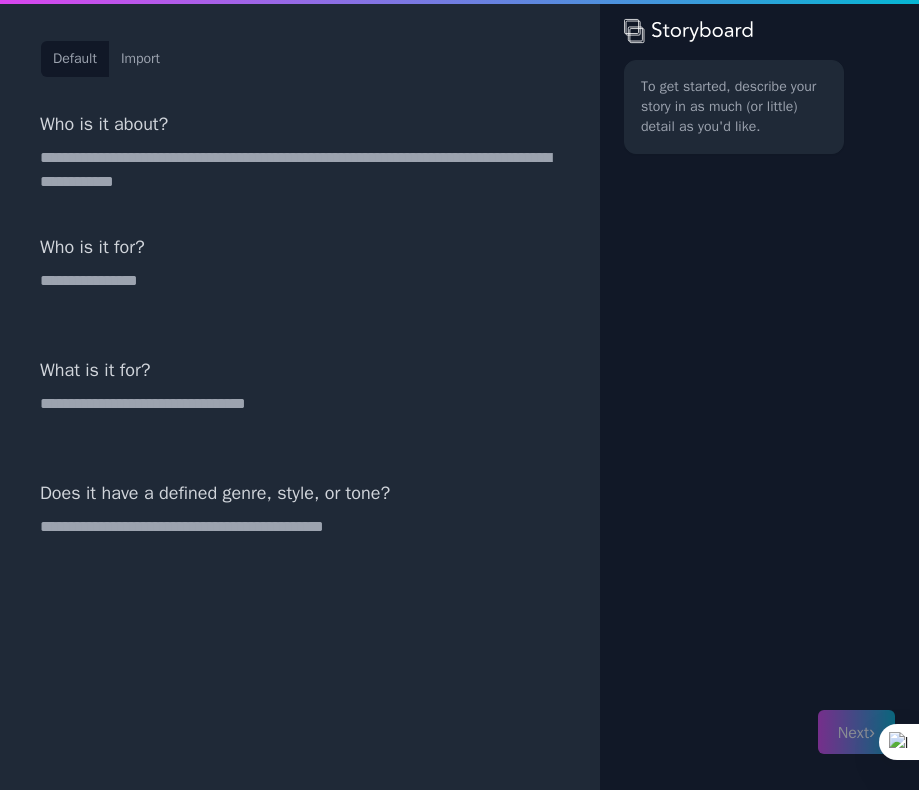click on "Import" at bounding box center (140, 59) 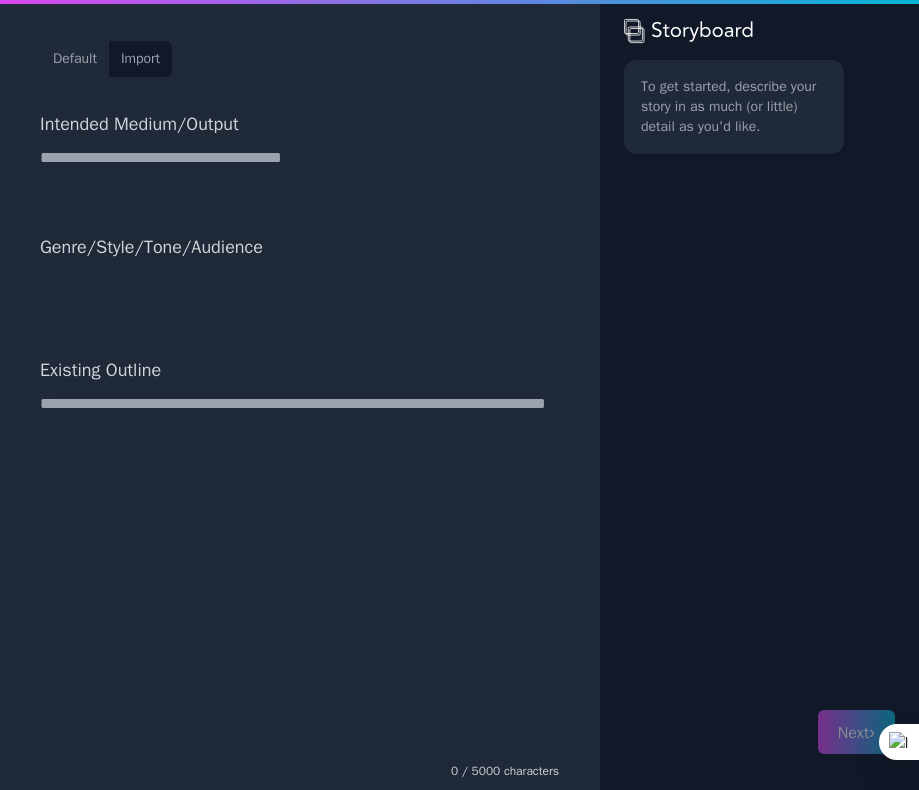 click on "Default" at bounding box center [75, 59] 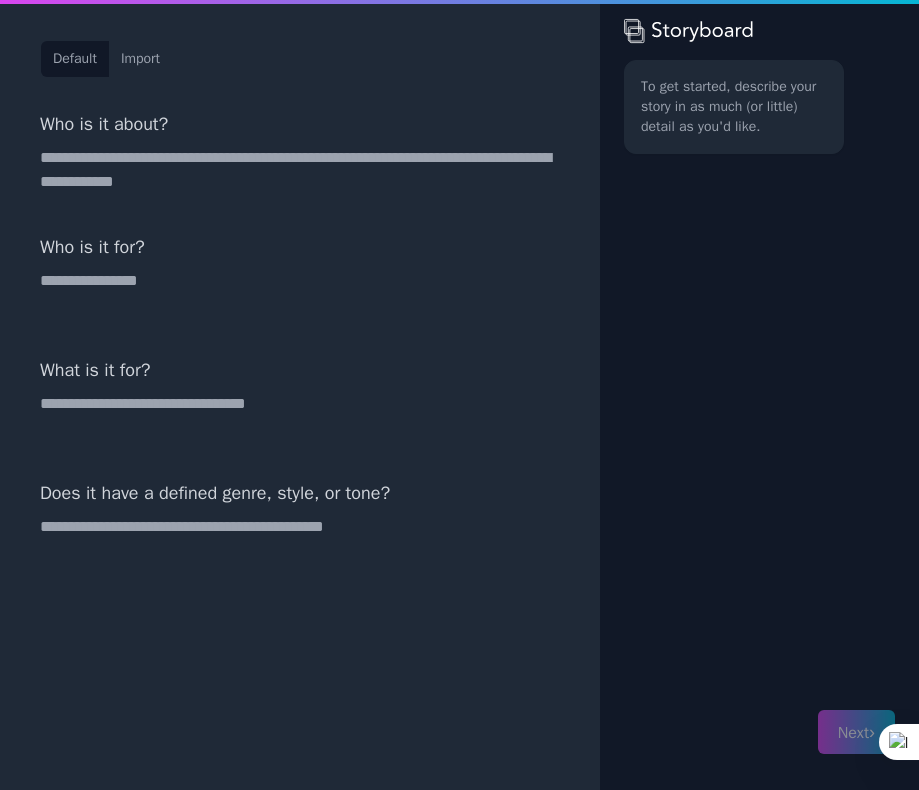 click on "Import" at bounding box center [140, 59] 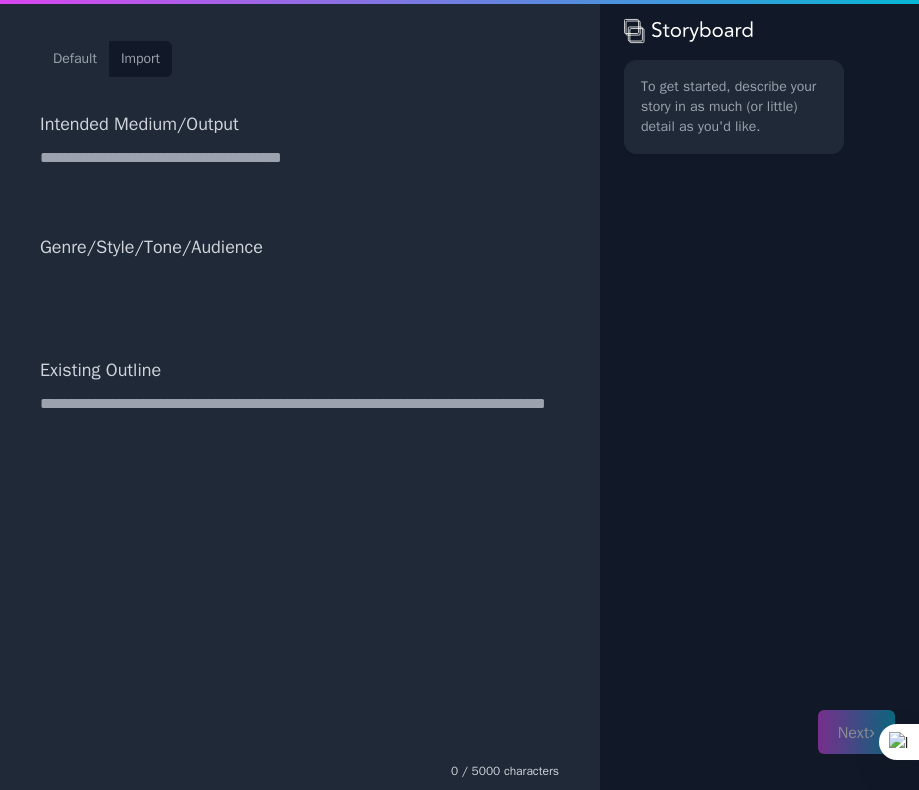click on "Default" at bounding box center (75, 59) 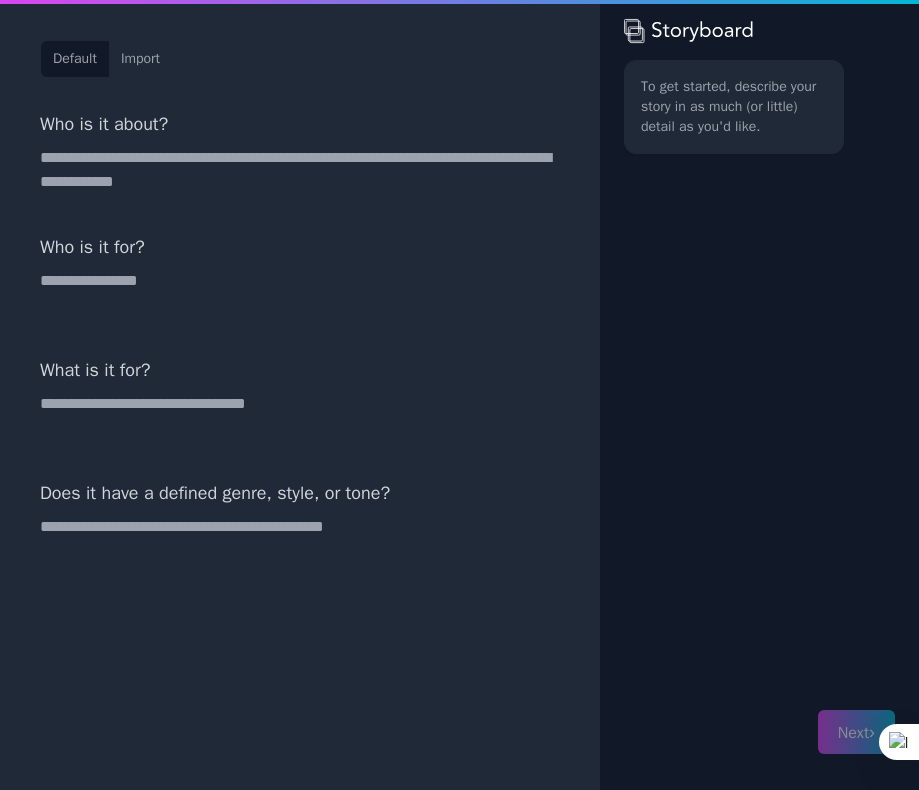 click on "Import" at bounding box center (140, 59) 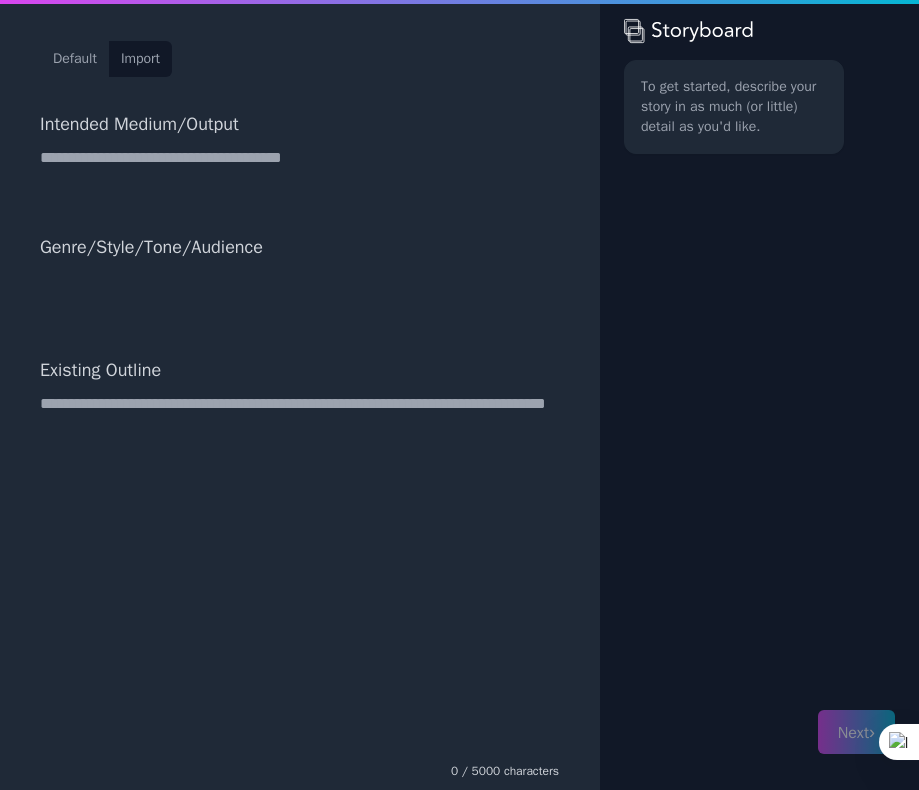 click on "Default   Import  Intended Medium/Output Genre/Style/Tone/Audience Existing Outline 0 / 5000 characters   Next  ›" at bounding box center (299, 395) 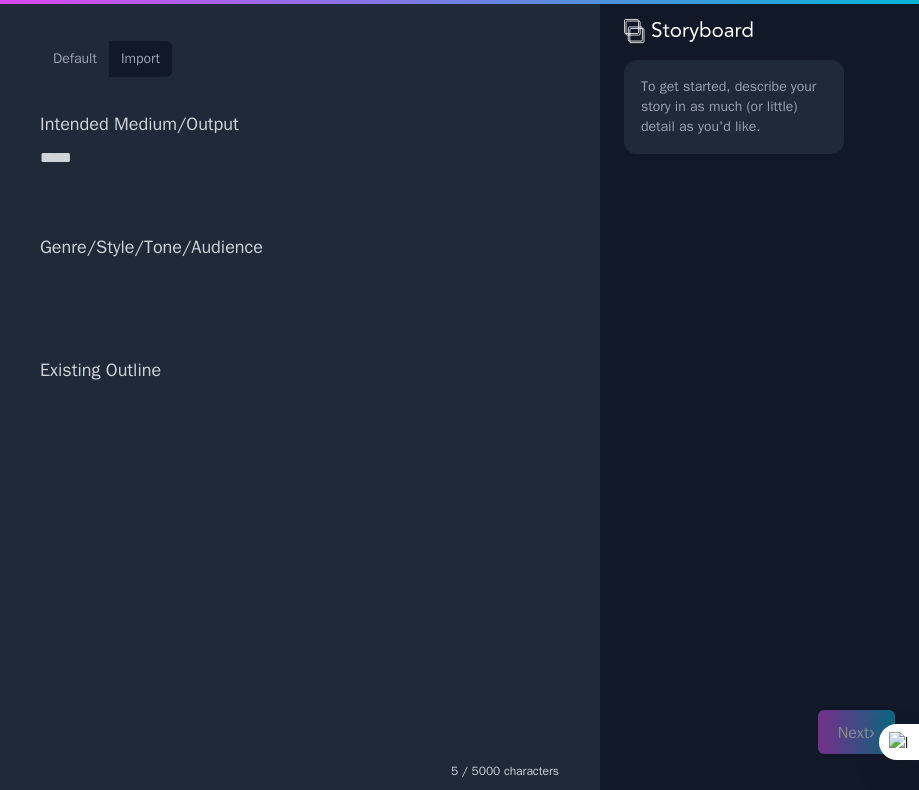 type on "*****" 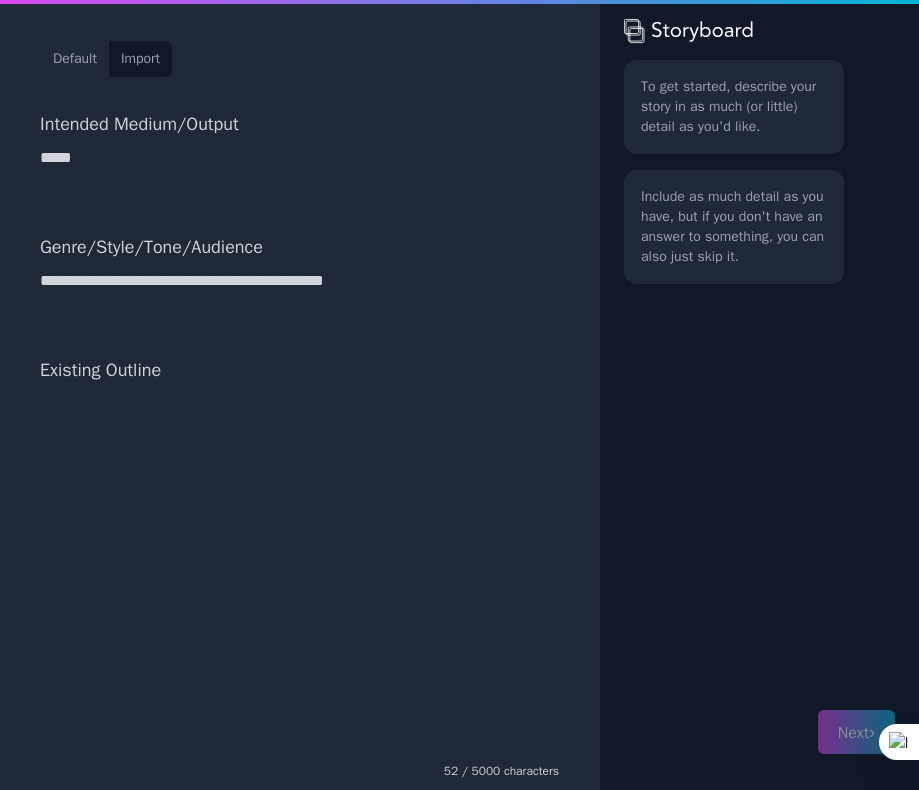 click at bounding box center (299, 572) 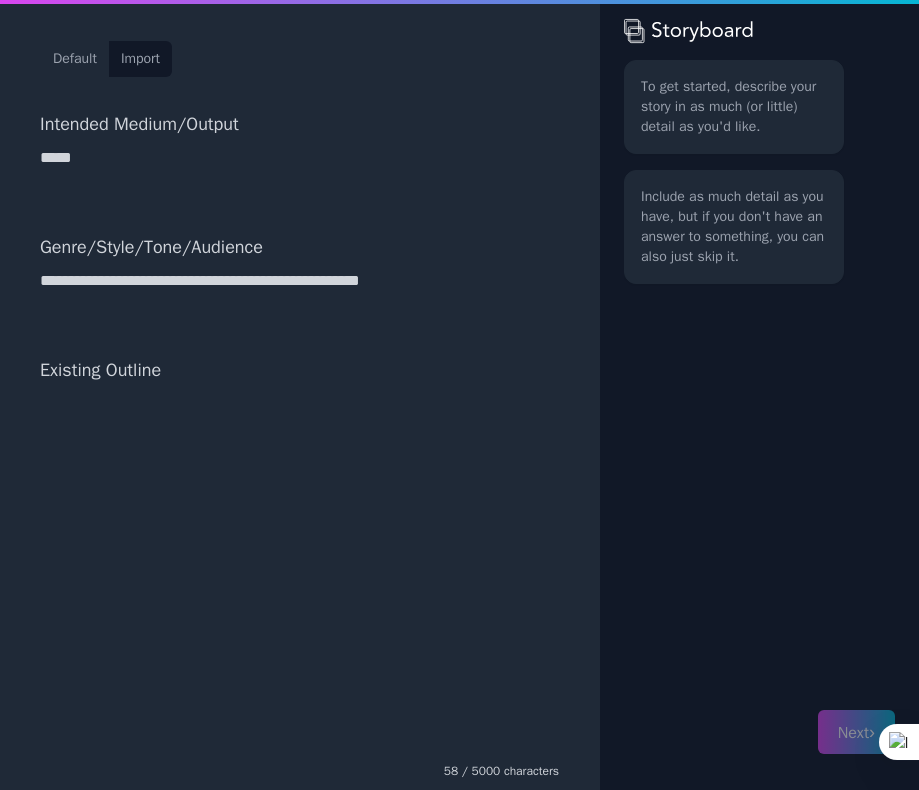 type on "**********" 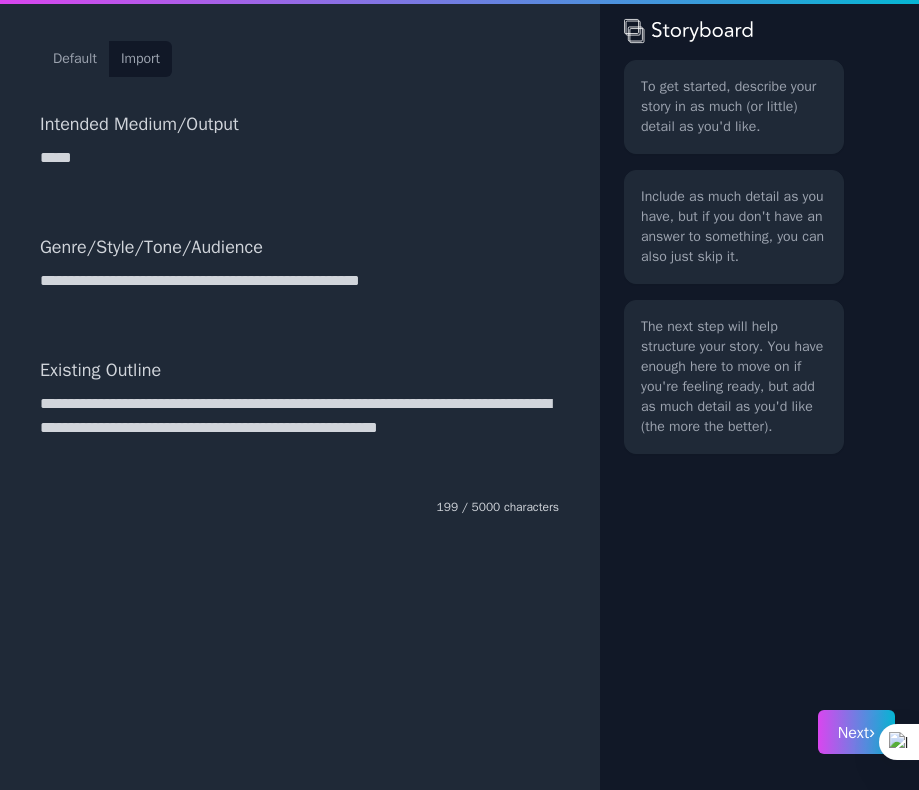 type on "**********" 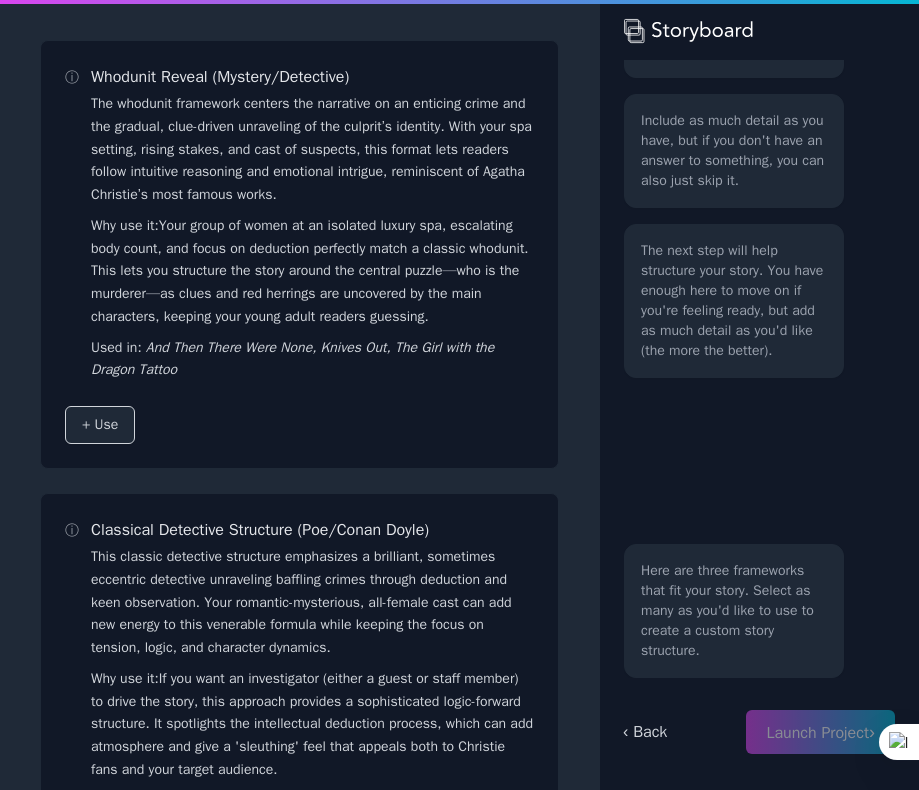 scroll, scrollTop: 0, scrollLeft: 0, axis: both 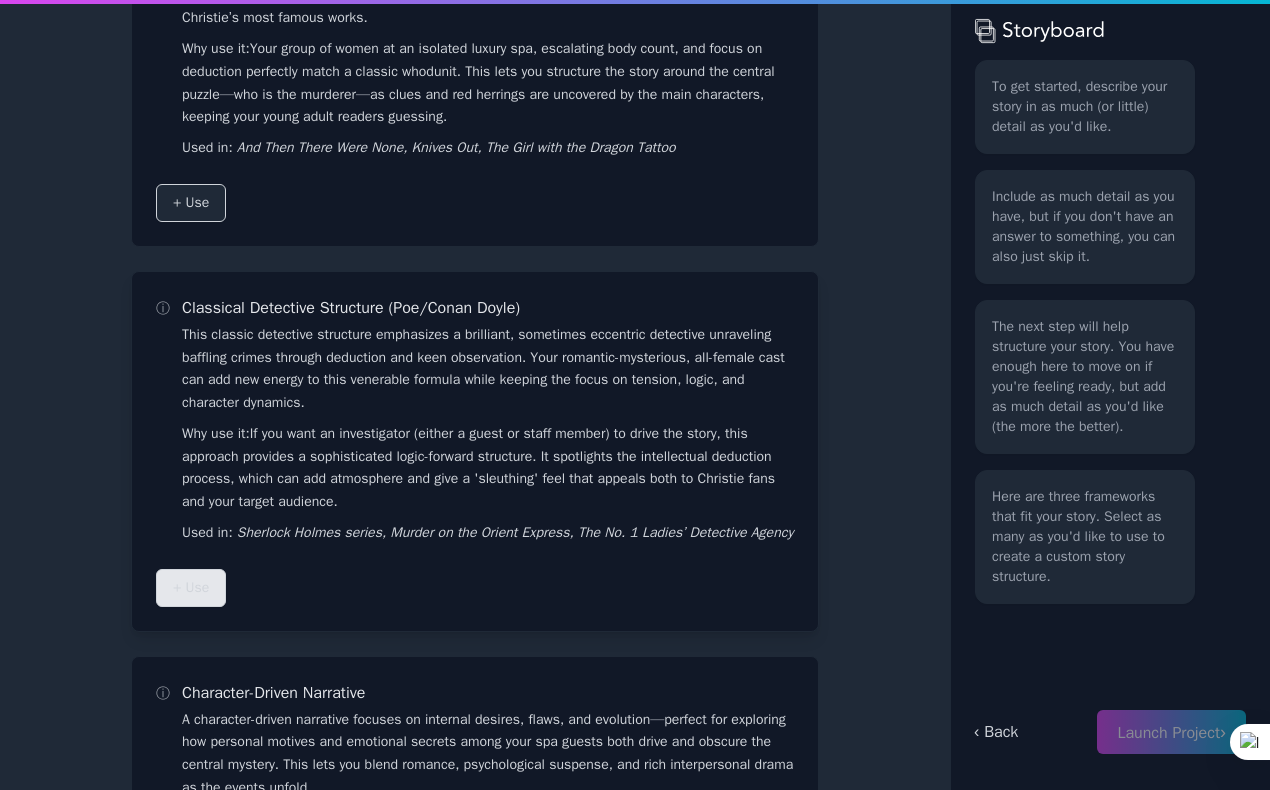 click on "+ Use" at bounding box center [191, 588] 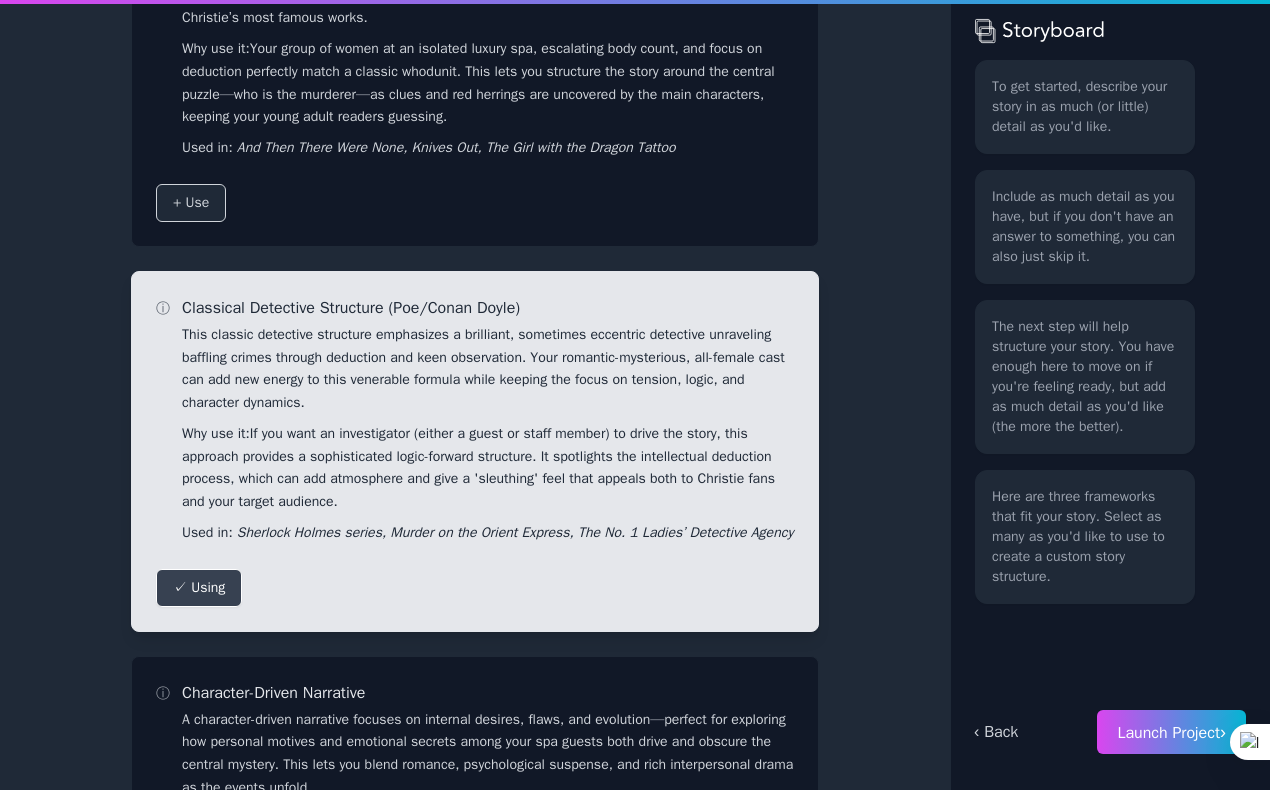 click on "Launch Project  ›" at bounding box center [1171, 732] 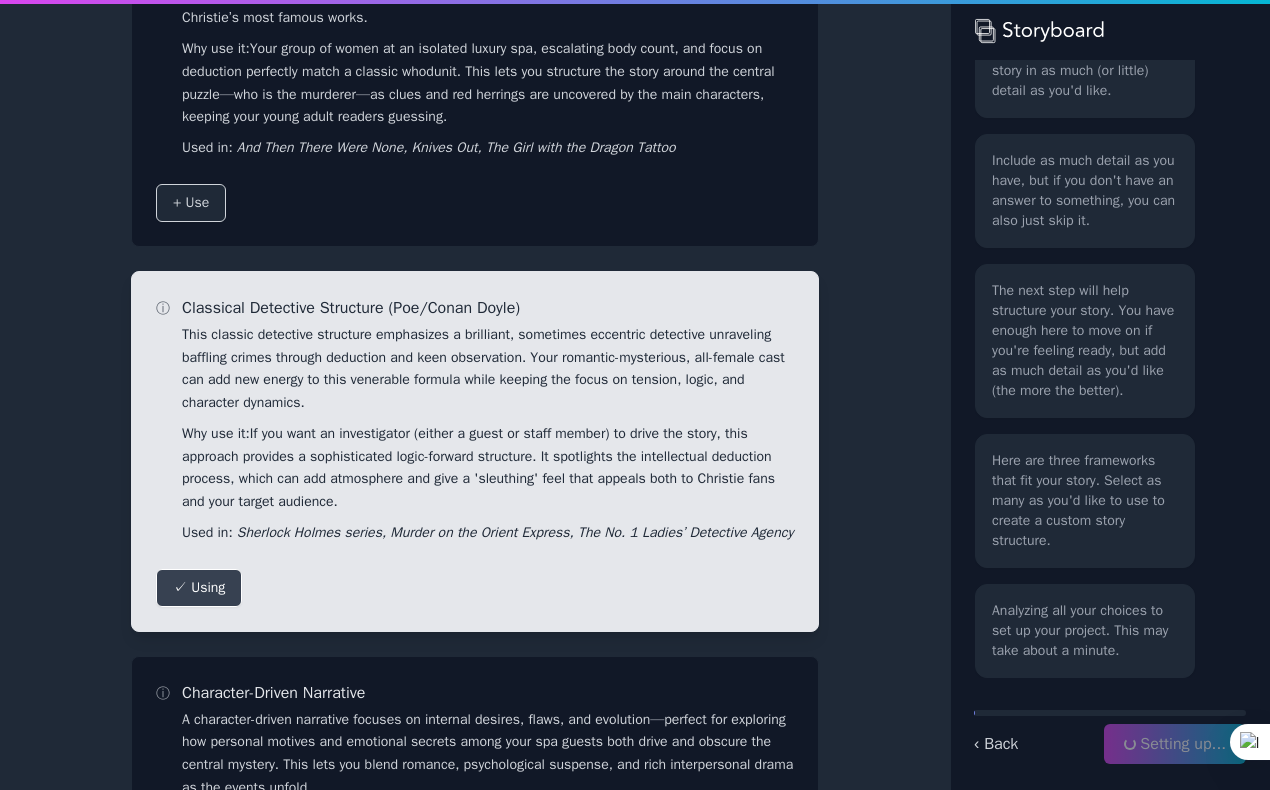 scroll, scrollTop: 76, scrollLeft: 0, axis: vertical 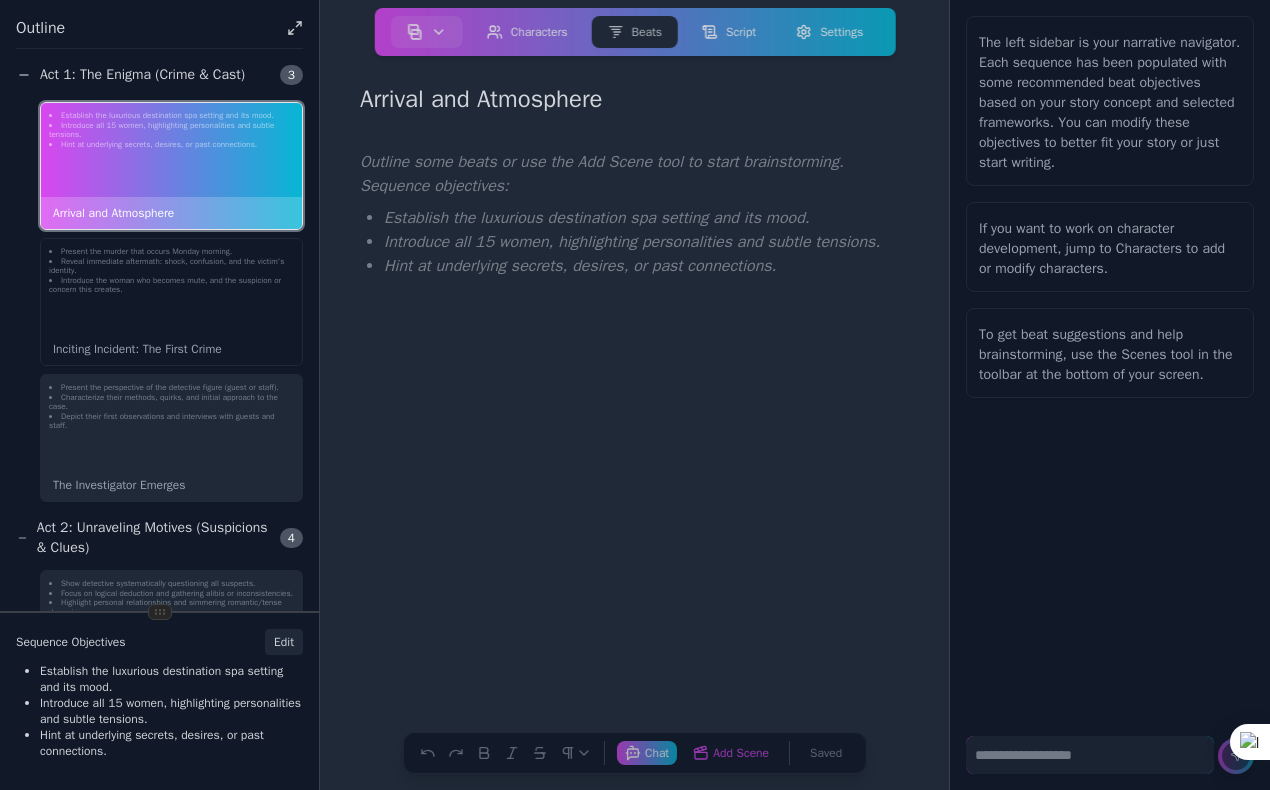 click on "Introduce the woman who becomes mute, and the suspicion or concern this creates." 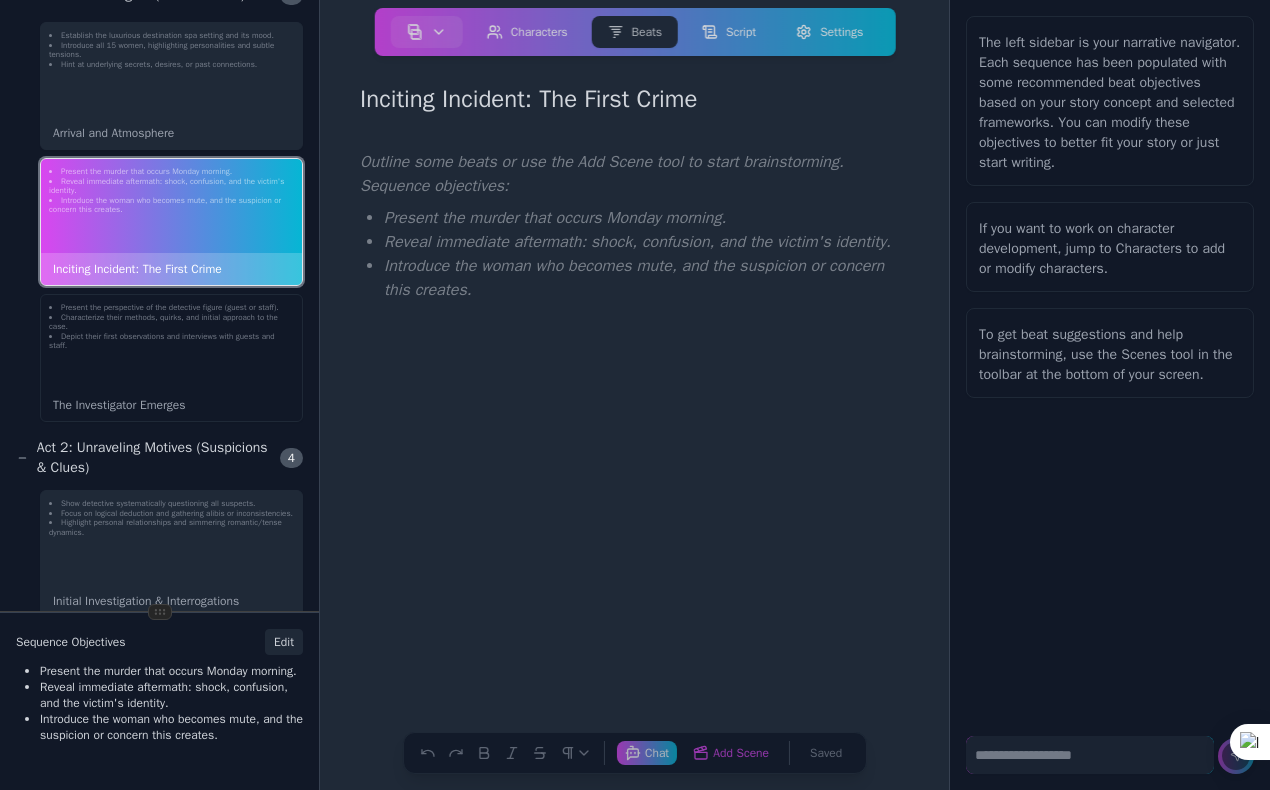 click on "Characterize their methods, quirks, and initial approach to the case." 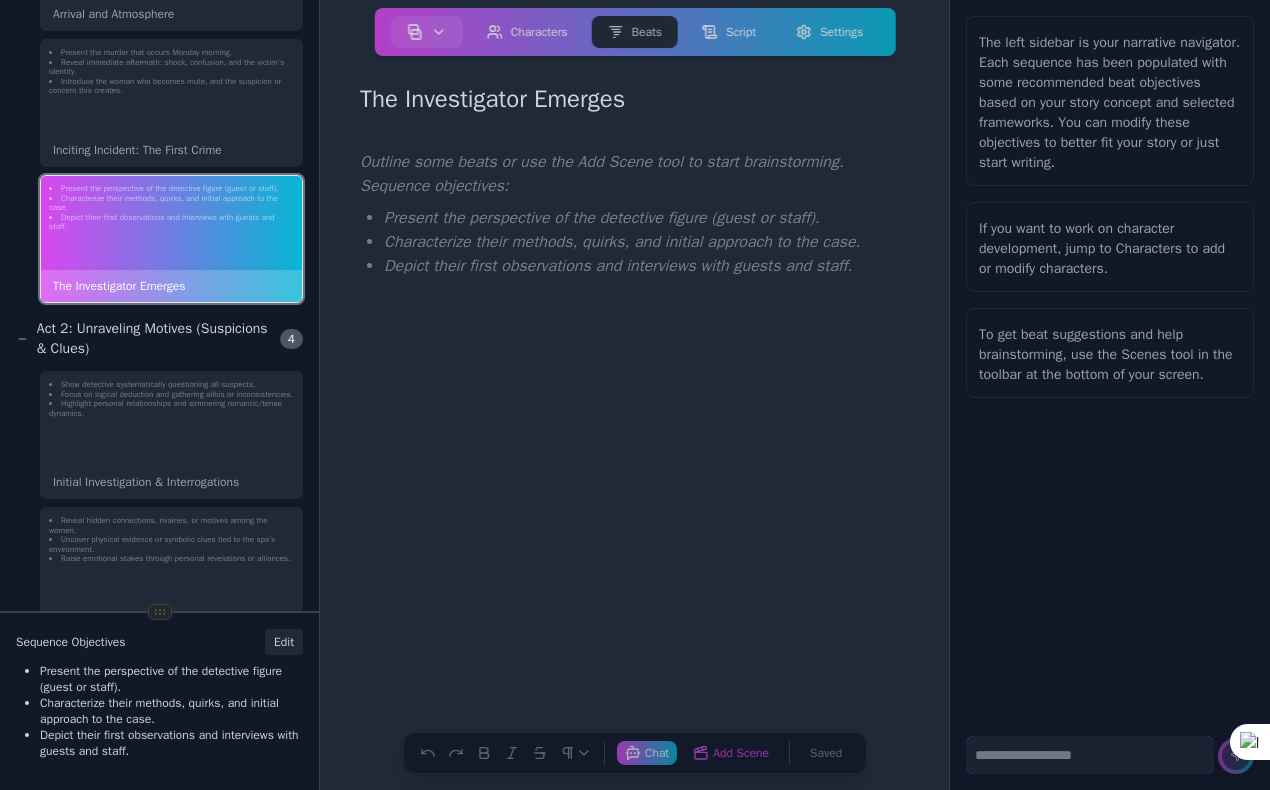 scroll, scrollTop: 209, scrollLeft: 0, axis: vertical 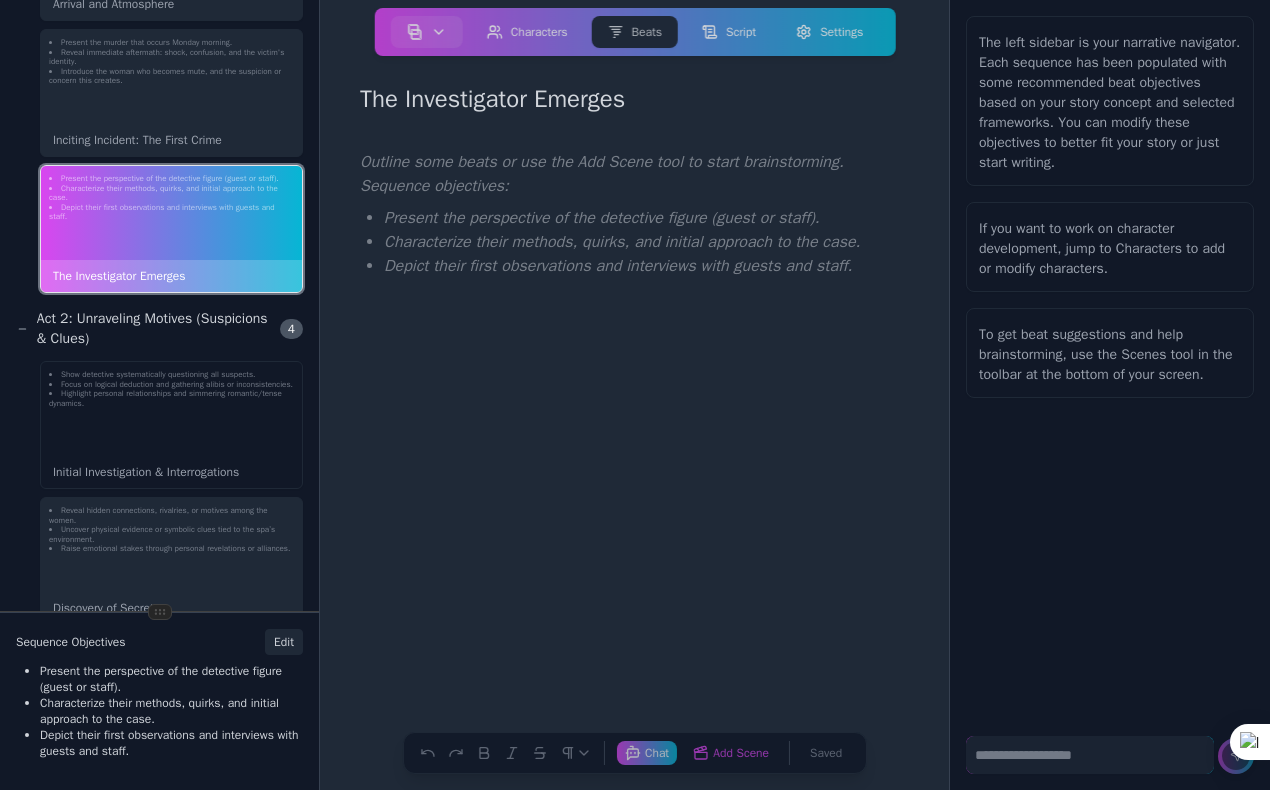 click on "Focus on logical deduction and gathering alibis or inconsistencies." 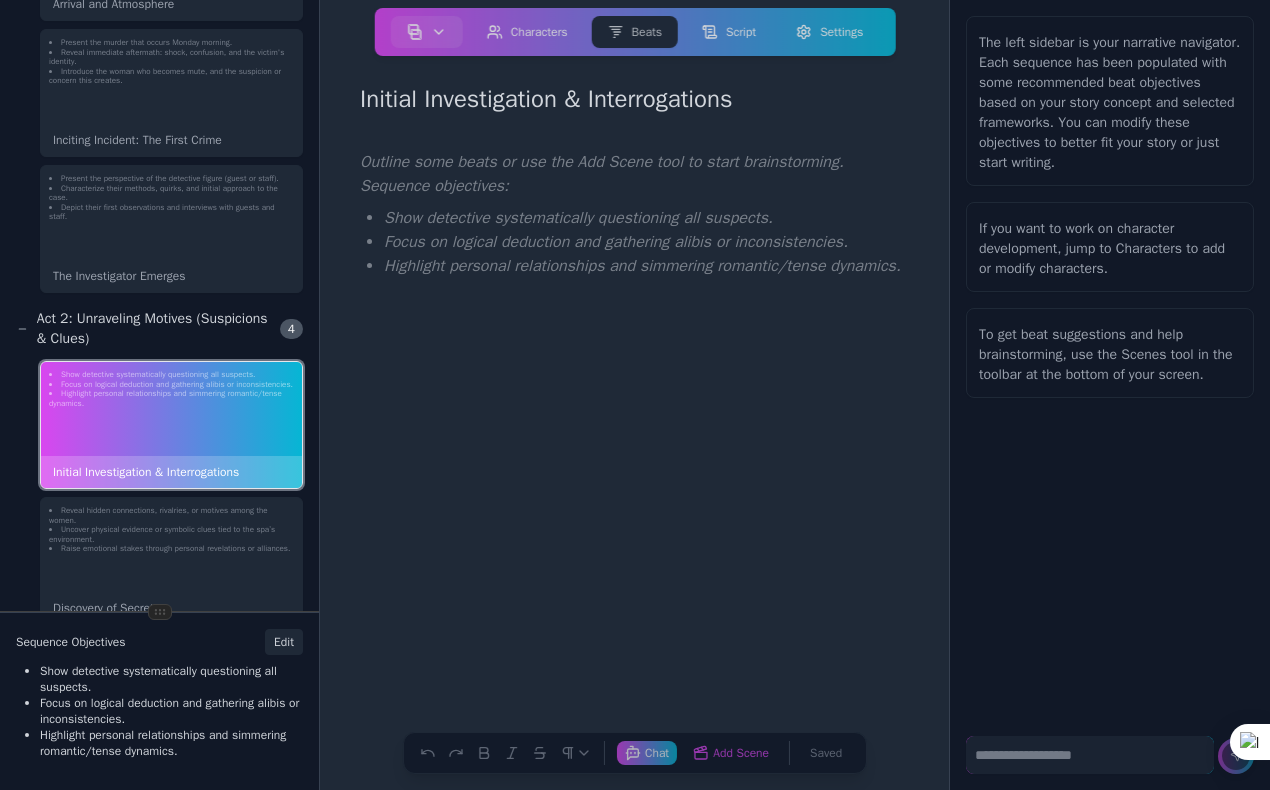scroll, scrollTop: 0, scrollLeft: 0, axis: both 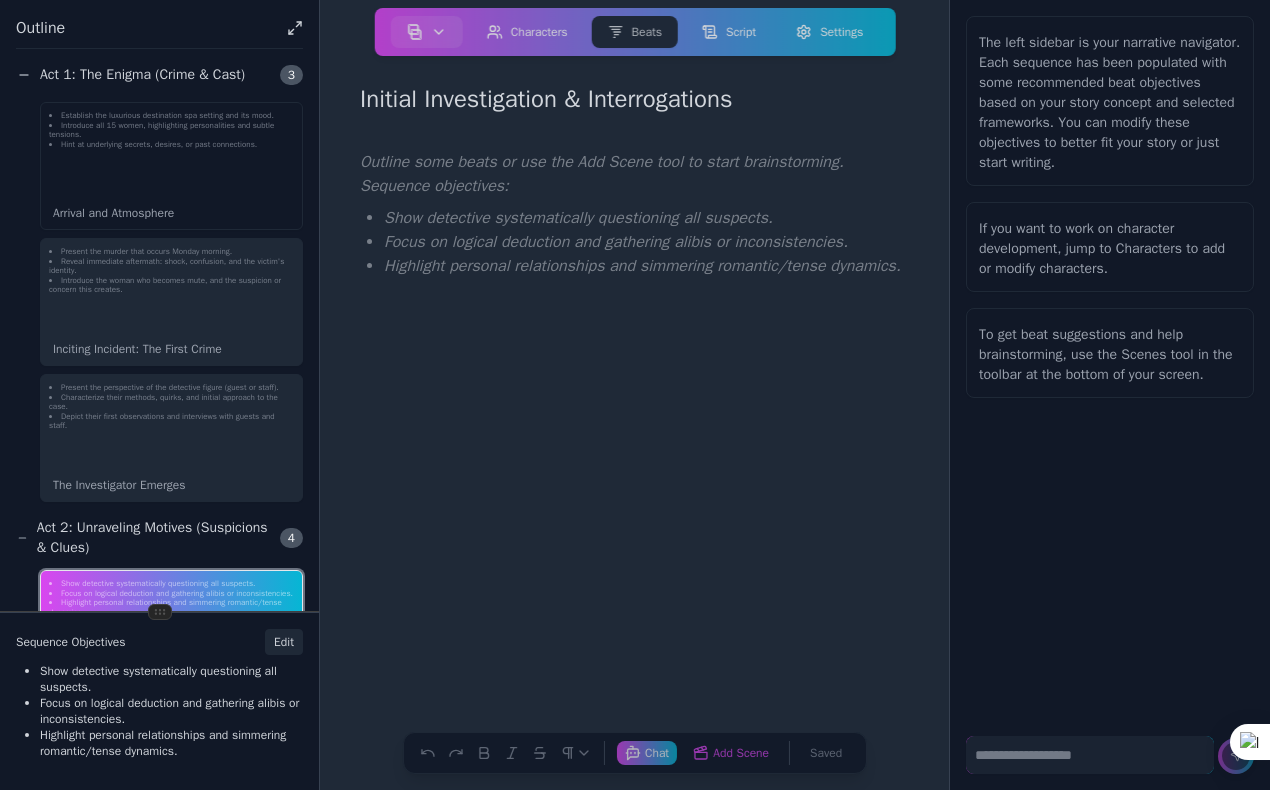 click on "Establish the luxurious destination spa setting and its mood." 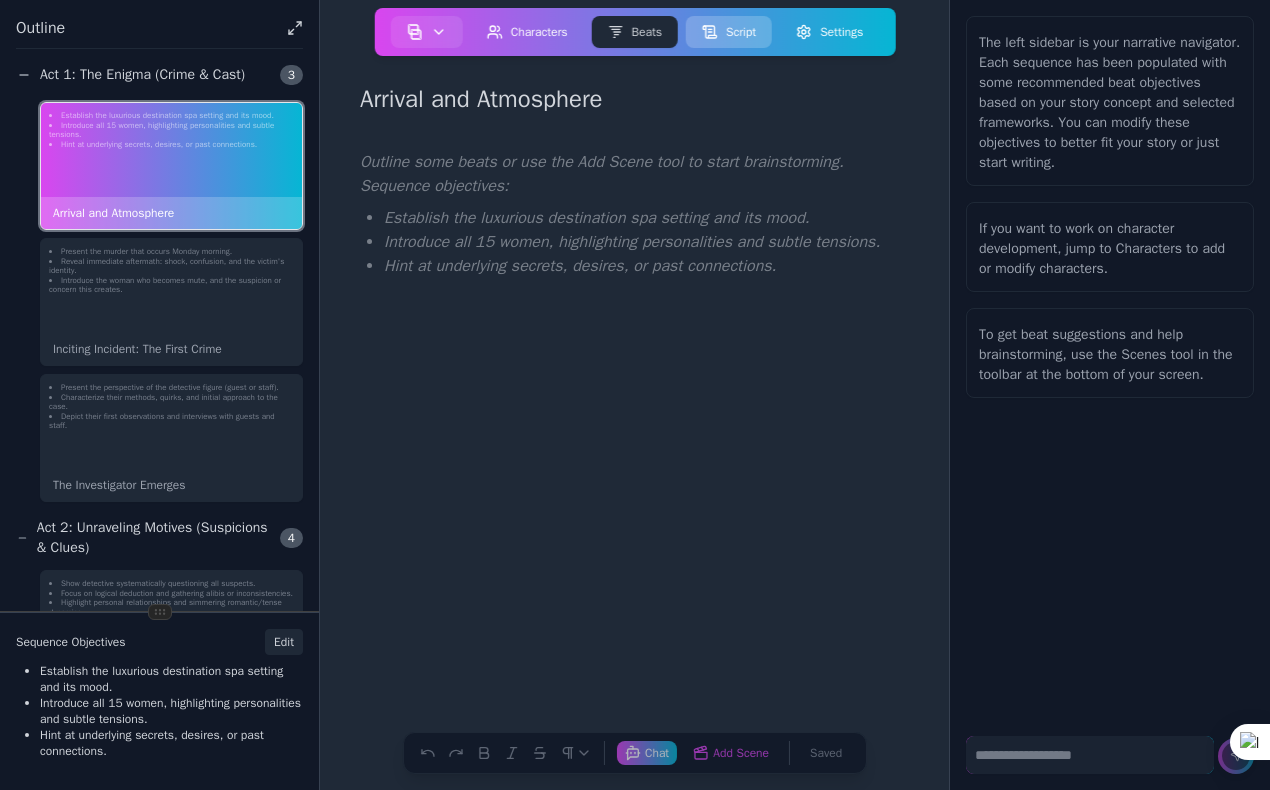 click on "Script" at bounding box center [729, 32] 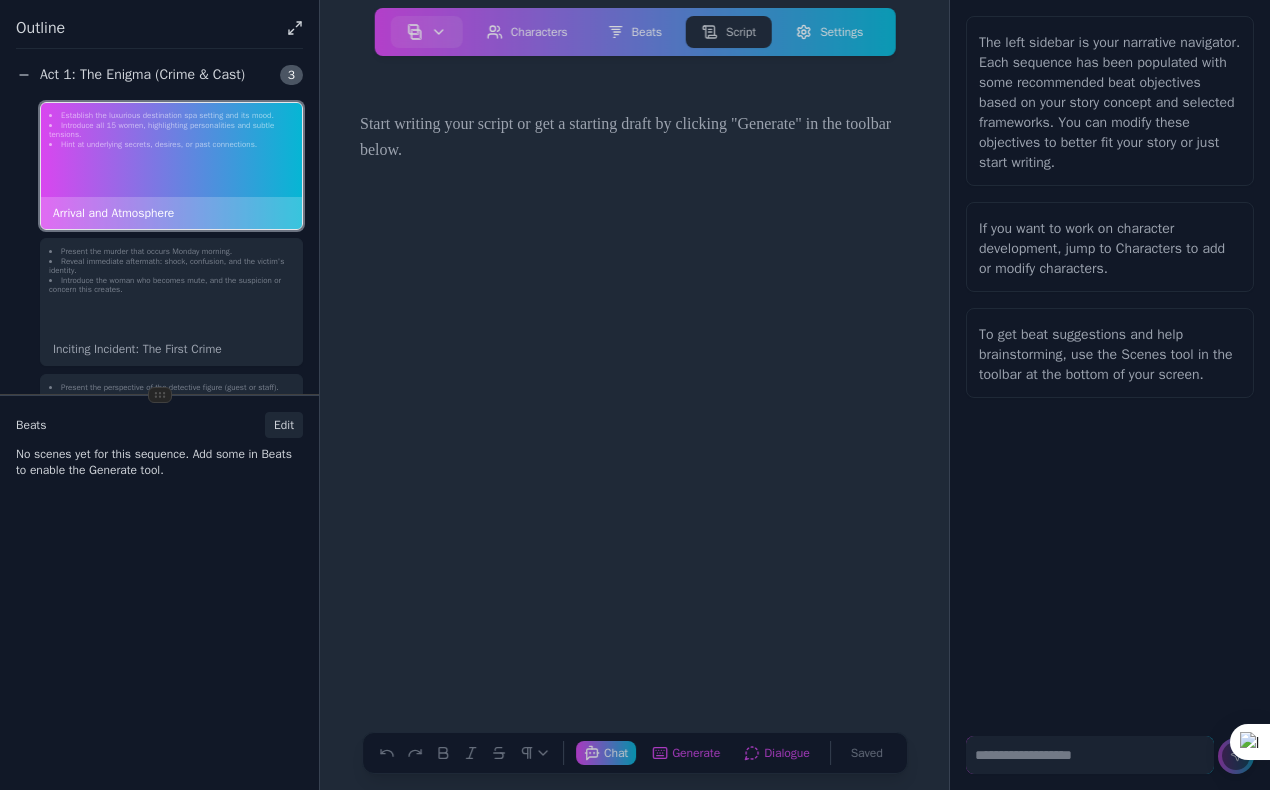 click on "Press ⌘ + K to open the command palette Scene Heading ⌘⌥1 Action ⌘⌥2 Character ⌘⌥3 Parenthetical ⌘⌥4 Dialogue ⌘⌥5 Transition ⌘⌥6 Note ⌘⌥7  Chat  Chat with your Writers' Room  Generate  Generate draft script based on beat outline  Dialogue  Work on Dialogue  Saved  Save changes to this section" at bounding box center (635, 753) 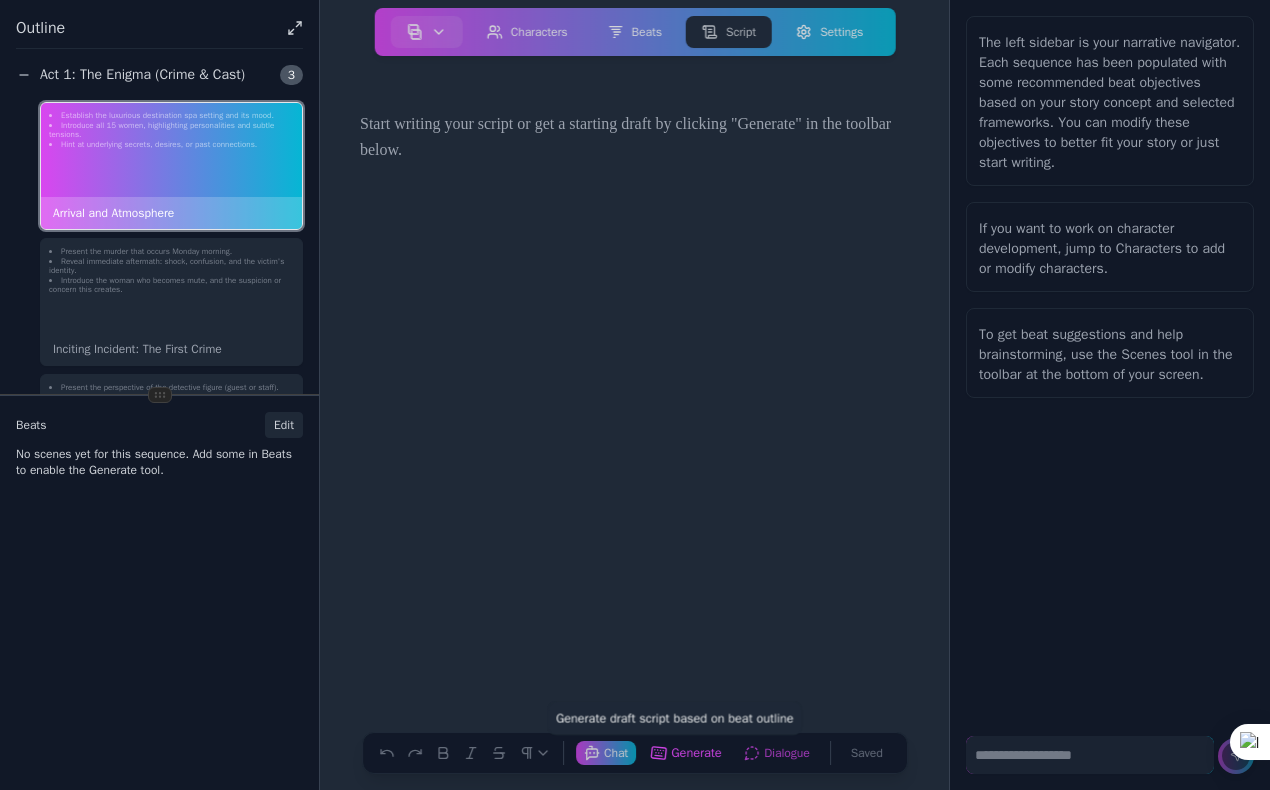 click on "Generate  Generate draft script based on beat outline" 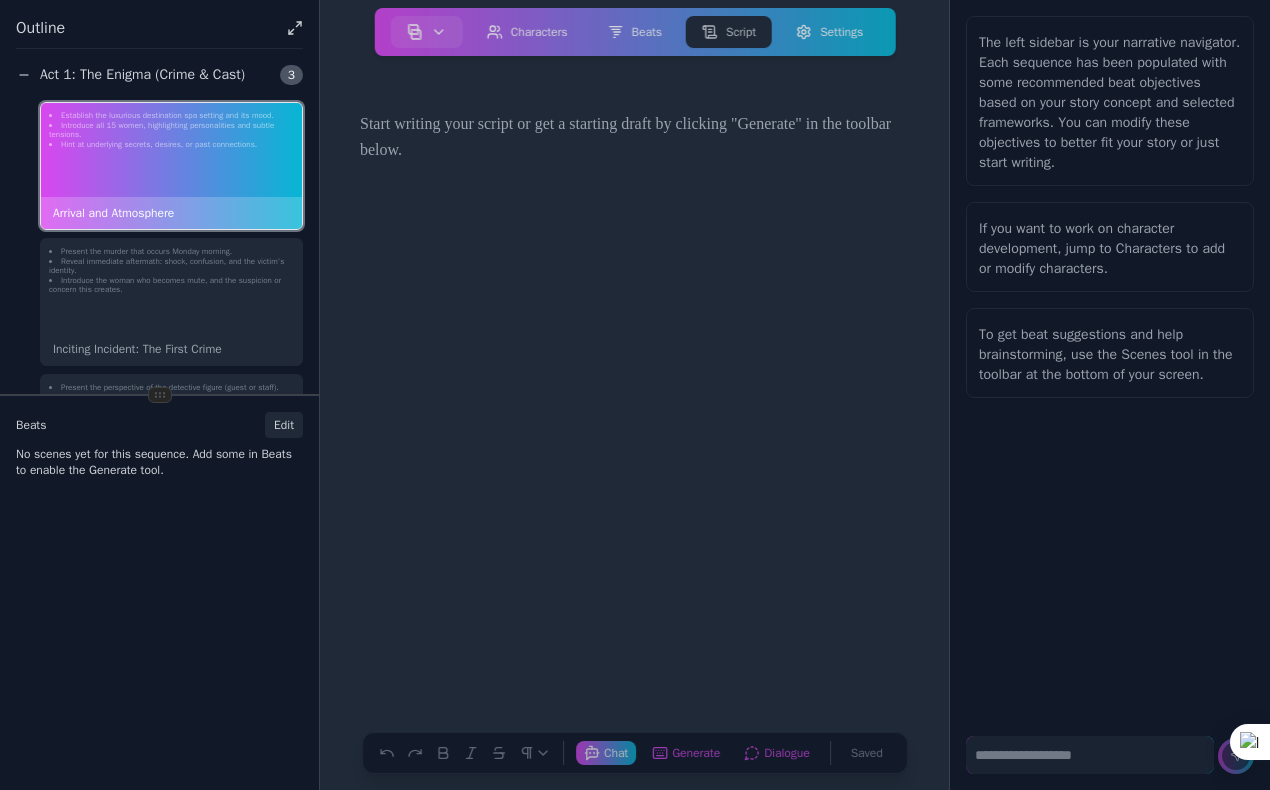 click at bounding box center (634, 499) 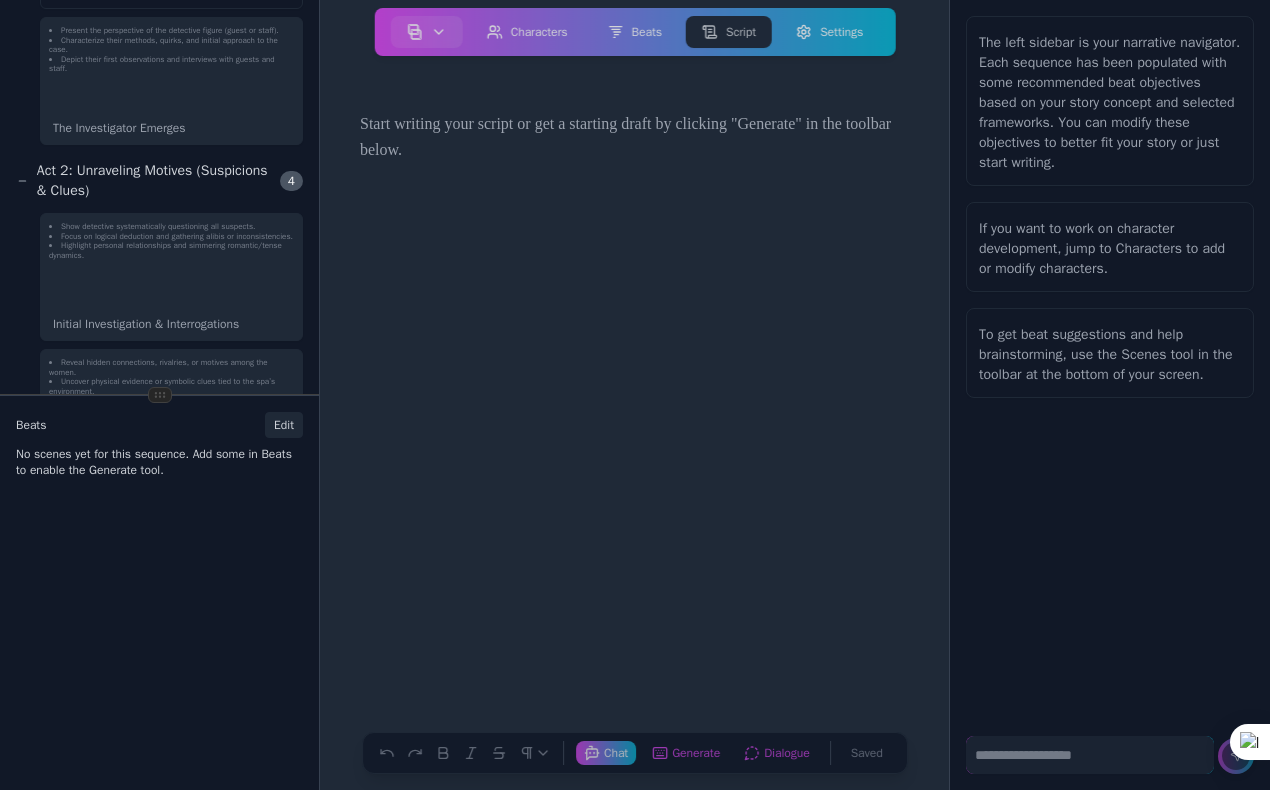 scroll, scrollTop: 490, scrollLeft: 0, axis: vertical 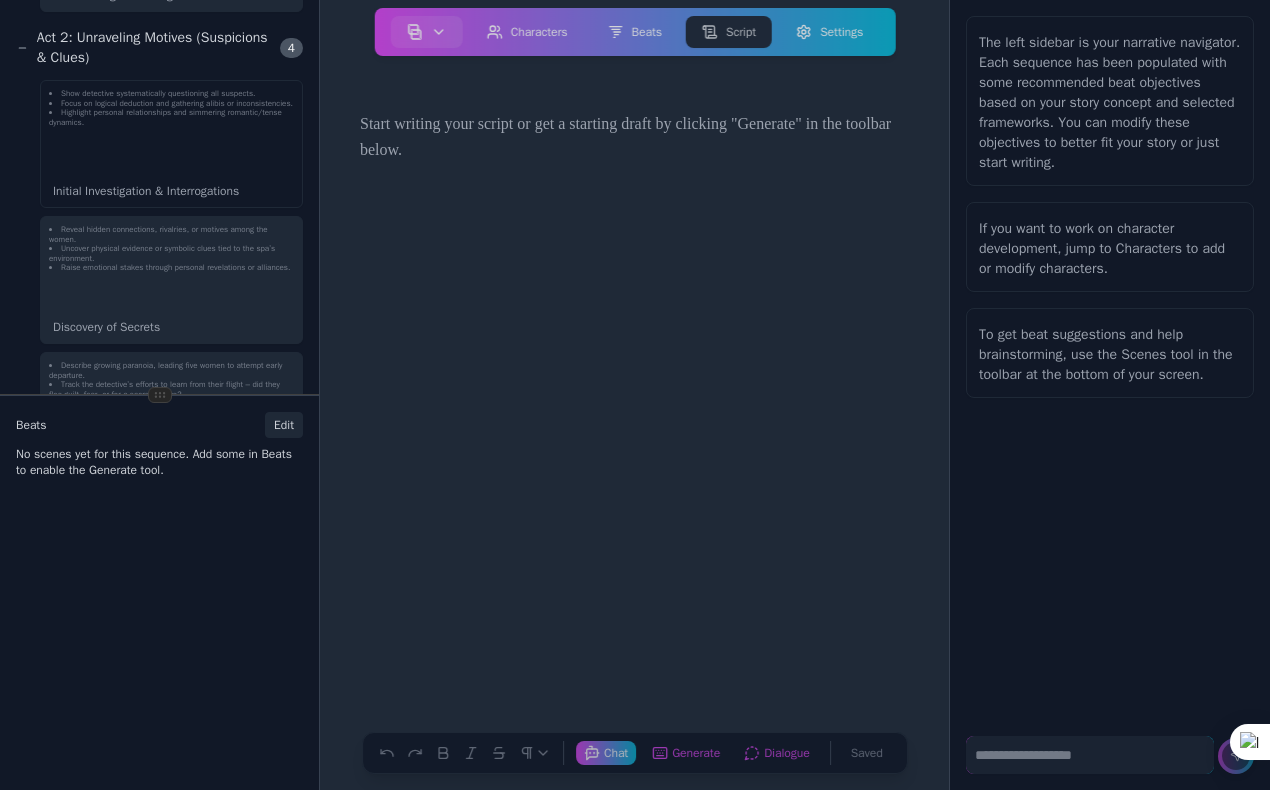 click on "Initial Investigation & Interrogations" 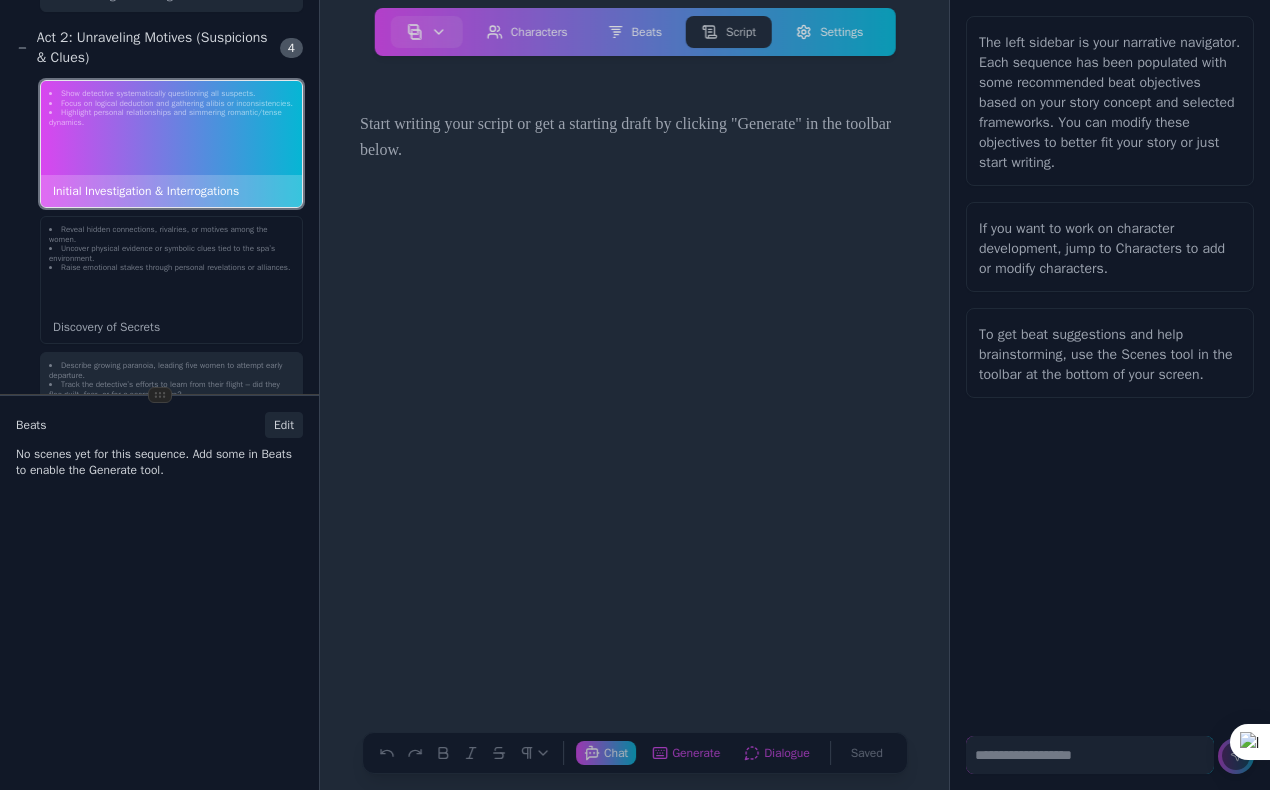 click on "Raise emotional stakes through personal revelations or alliances." 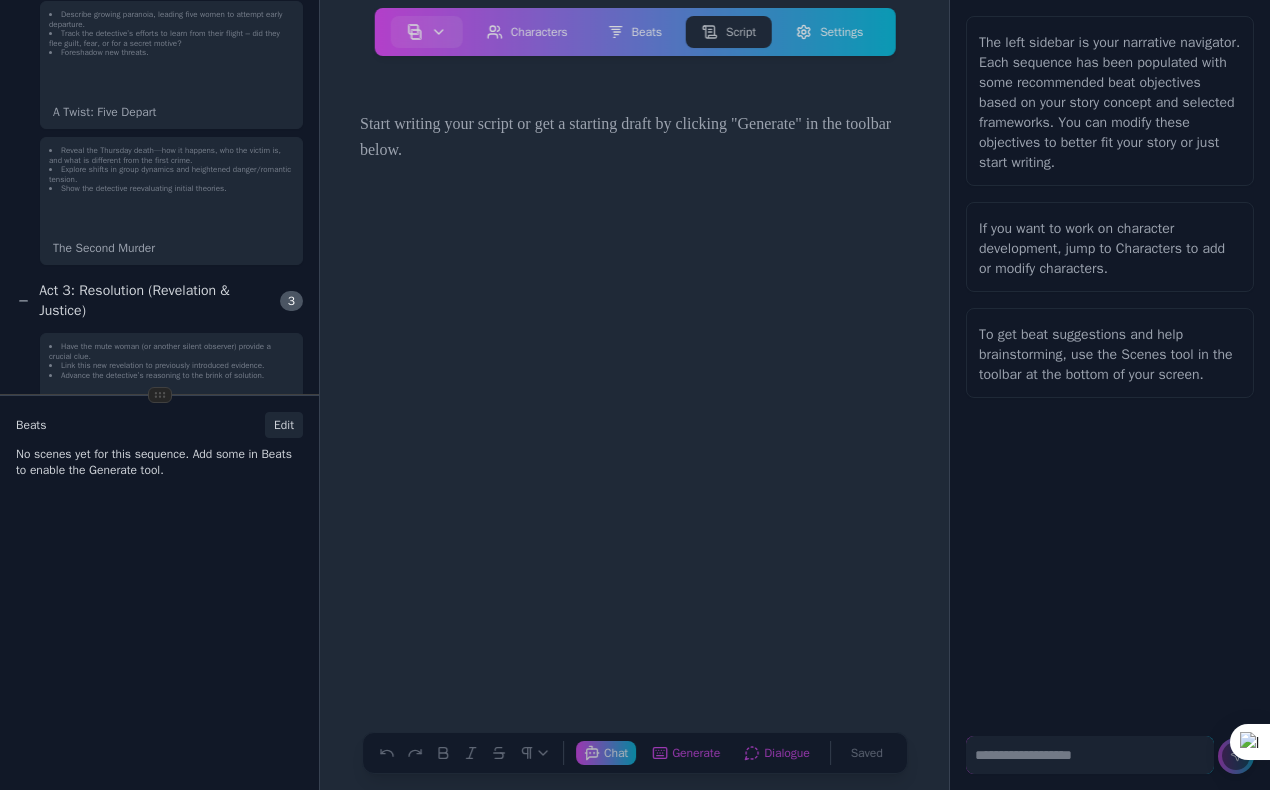 scroll, scrollTop: 909, scrollLeft: 0, axis: vertical 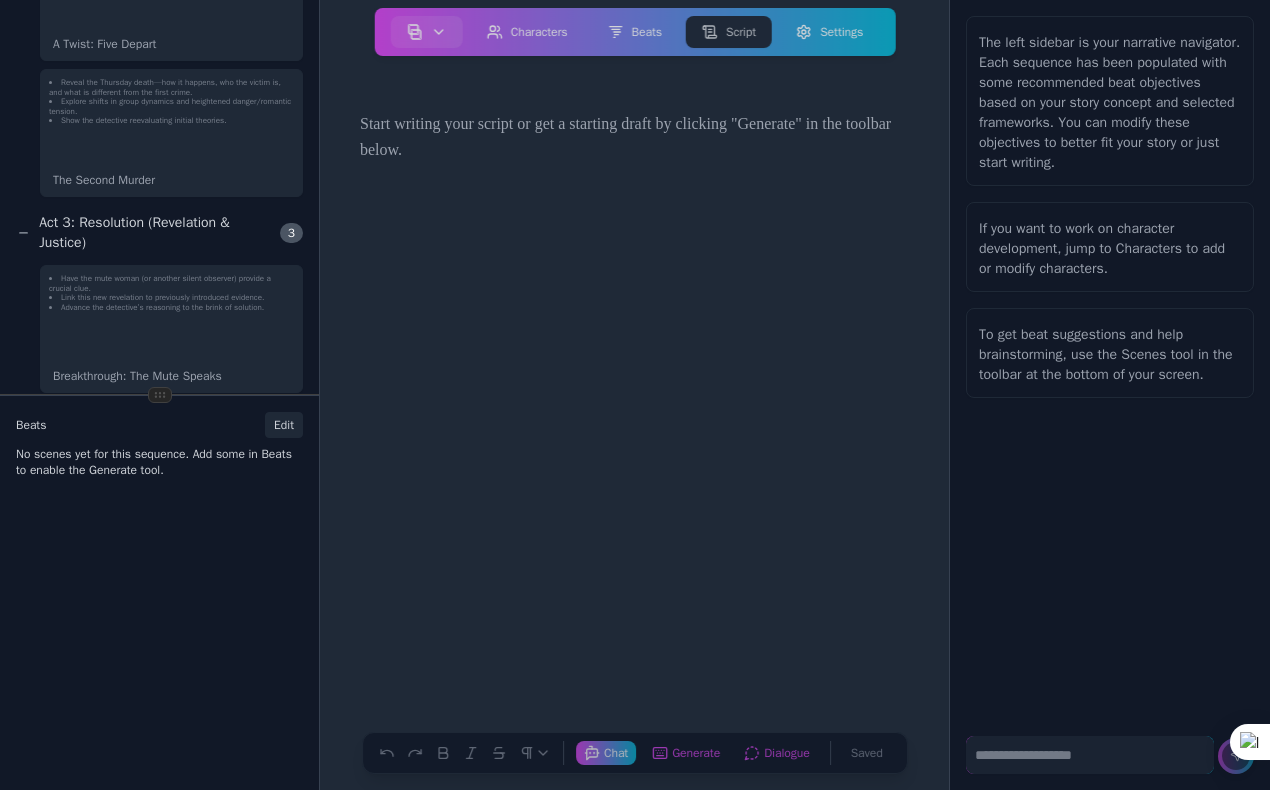 click on "Have the mute woman (or another silent observer) provide a crucial clue." 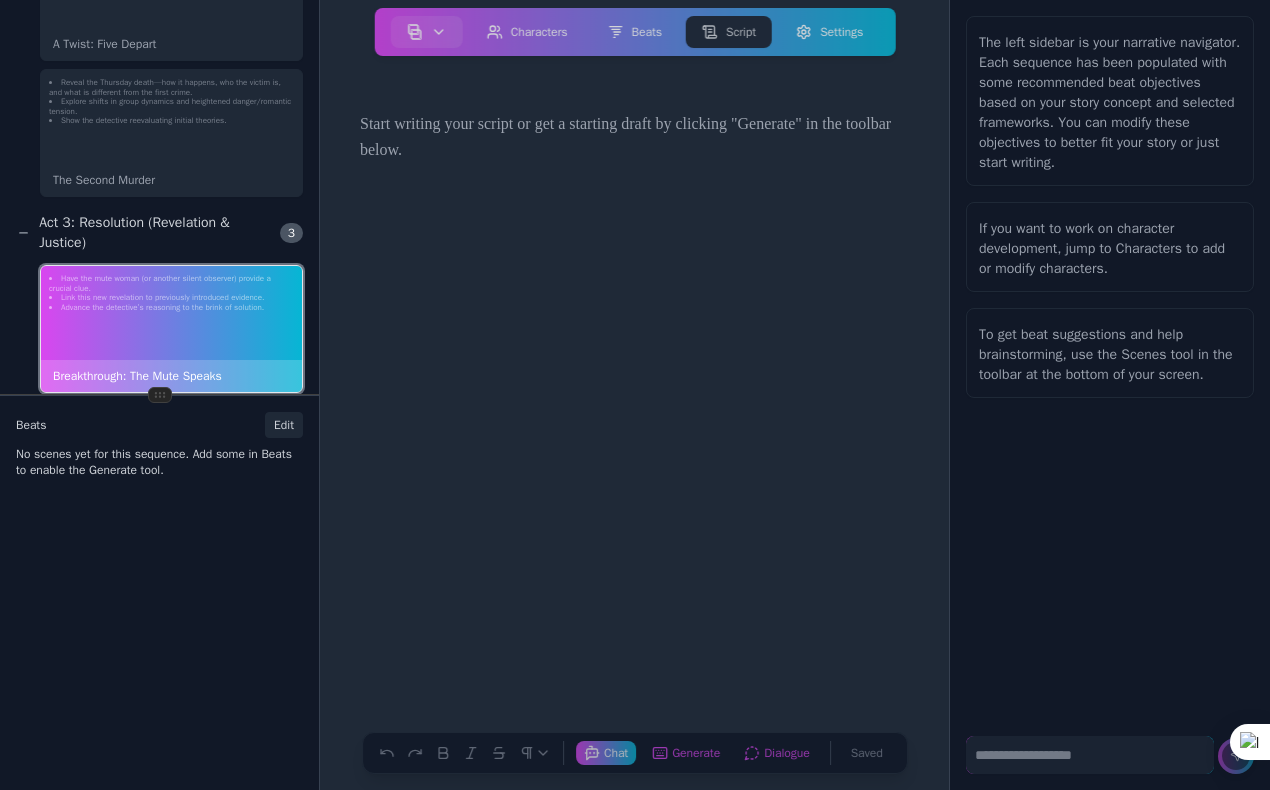 scroll, scrollTop: 1195, scrollLeft: 0, axis: vertical 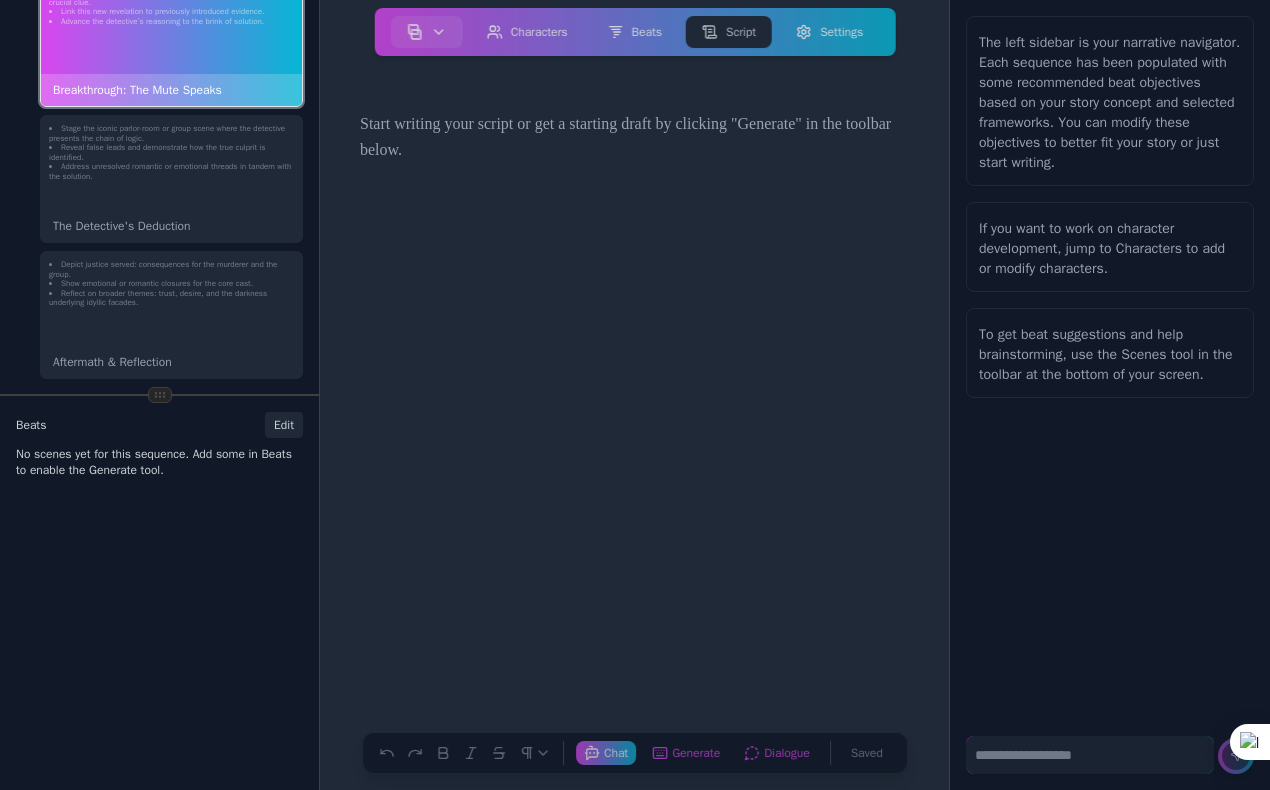 click on "Reflect on broader themes: trust, desire, and the darkness underlying idyllic facades." 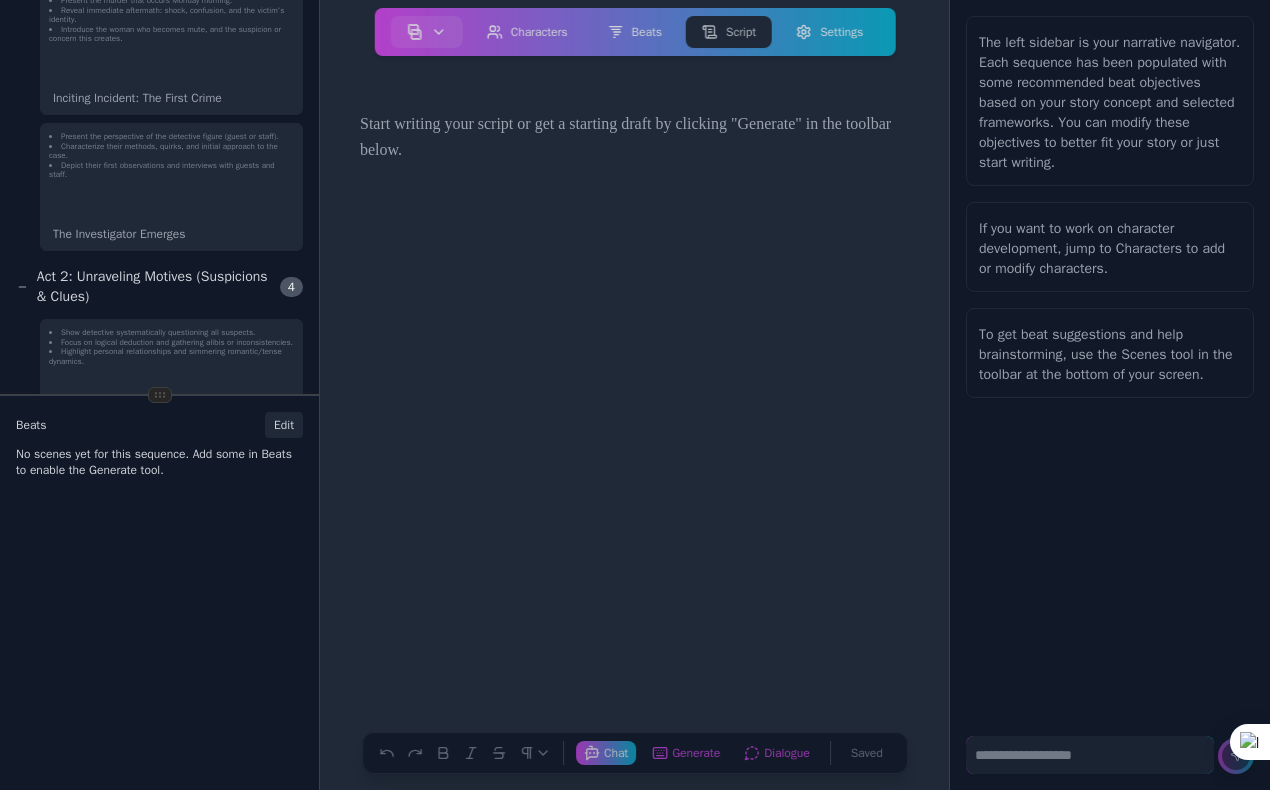 scroll, scrollTop: 0, scrollLeft: 0, axis: both 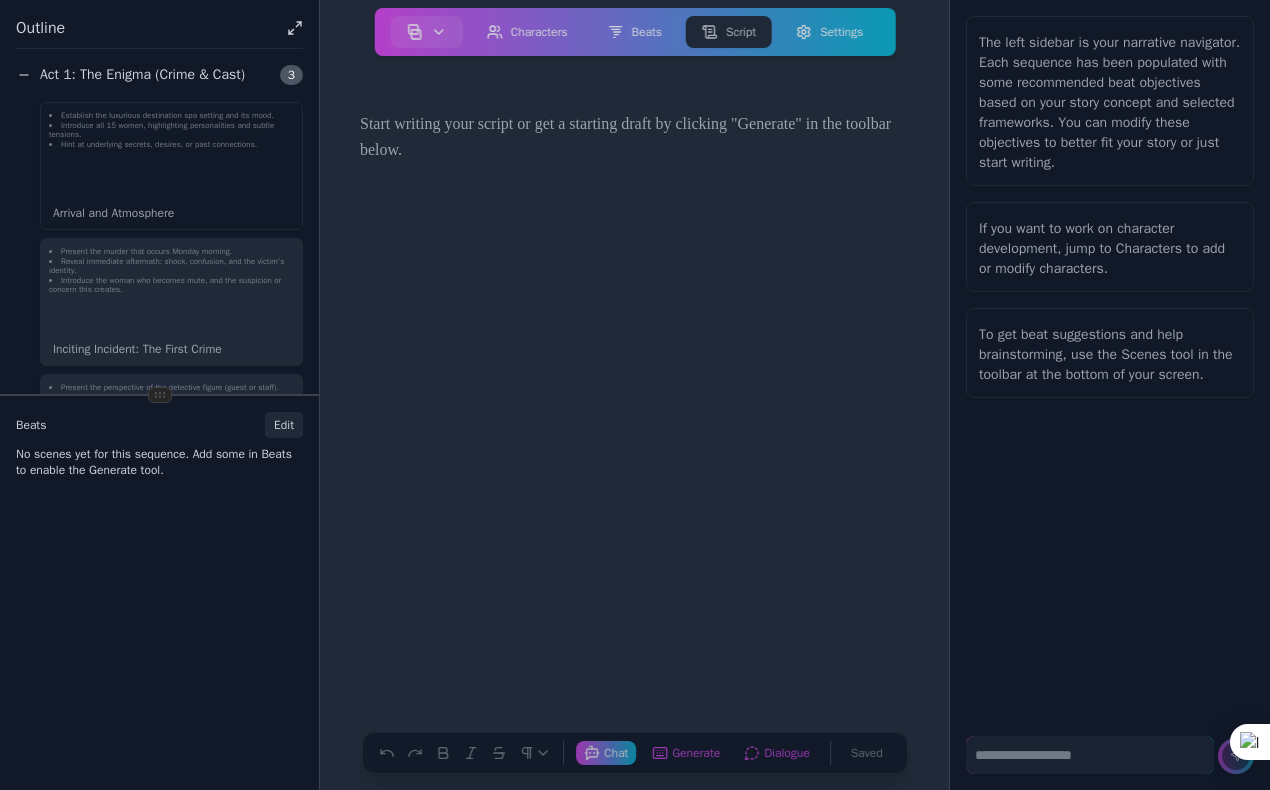 click on "Arrival and Atmosphere" 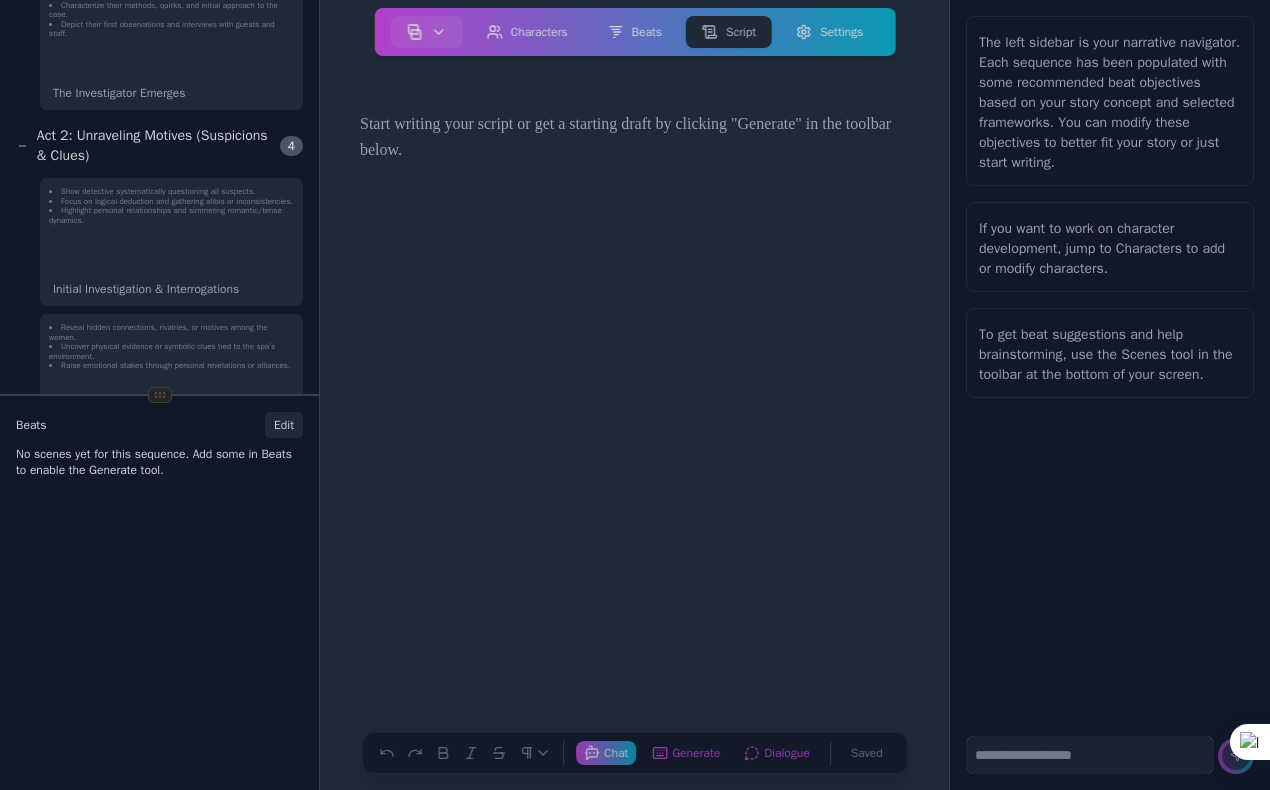scroll, scrollTop: 0, scrollLeft: 0, axis: both 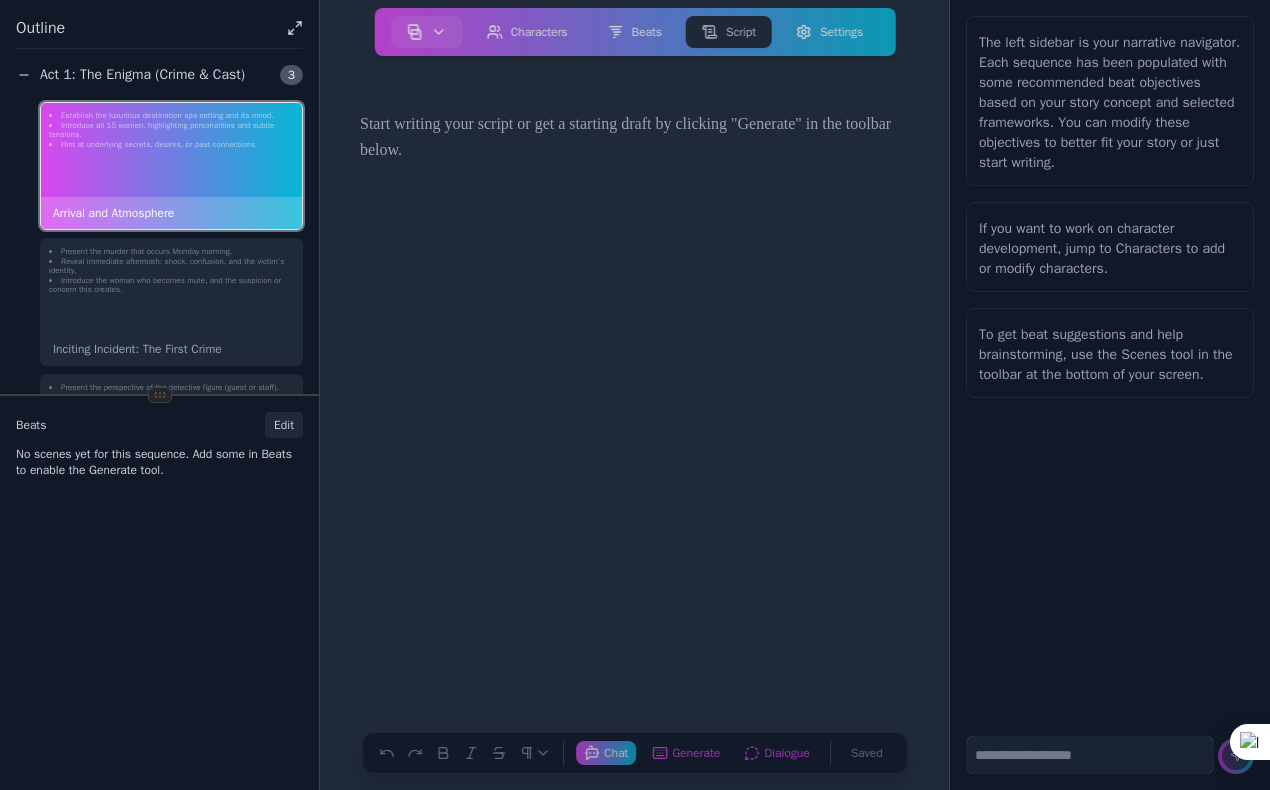 click at bounding box center [634, 499] 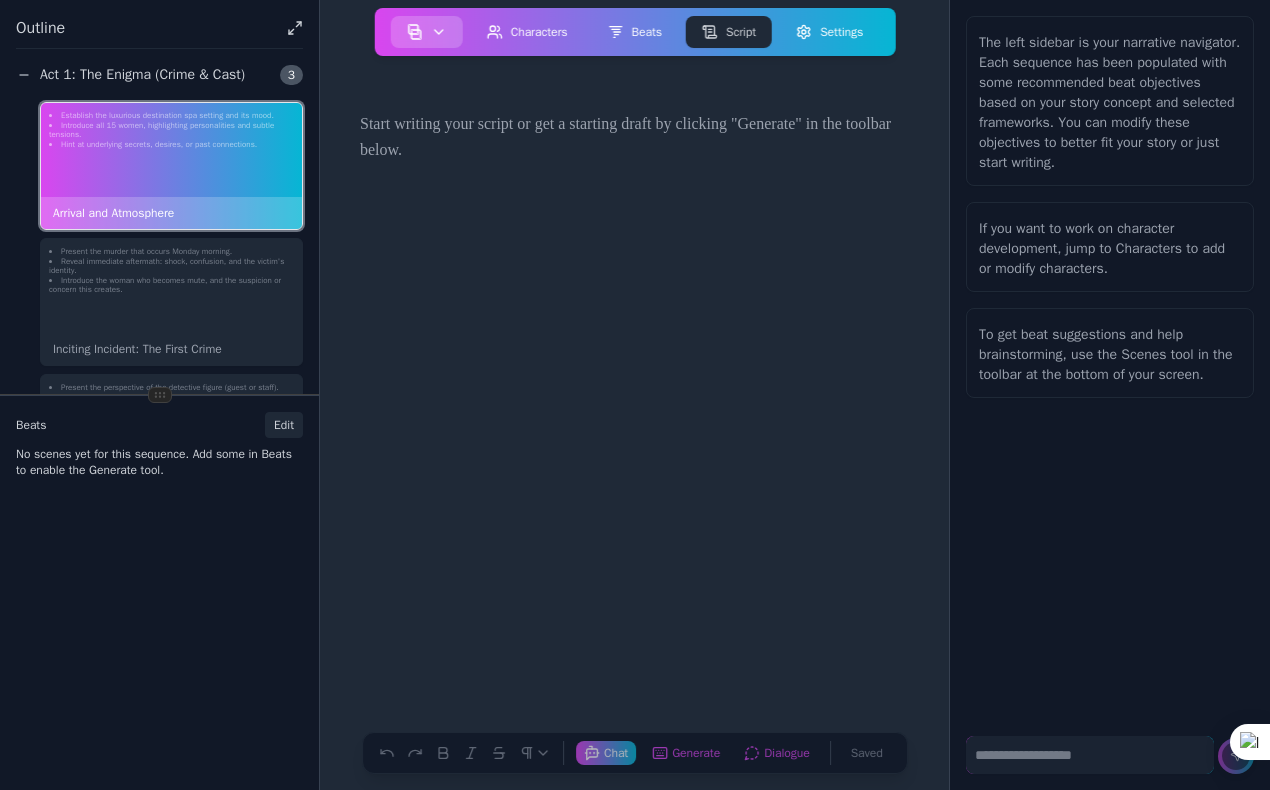 click 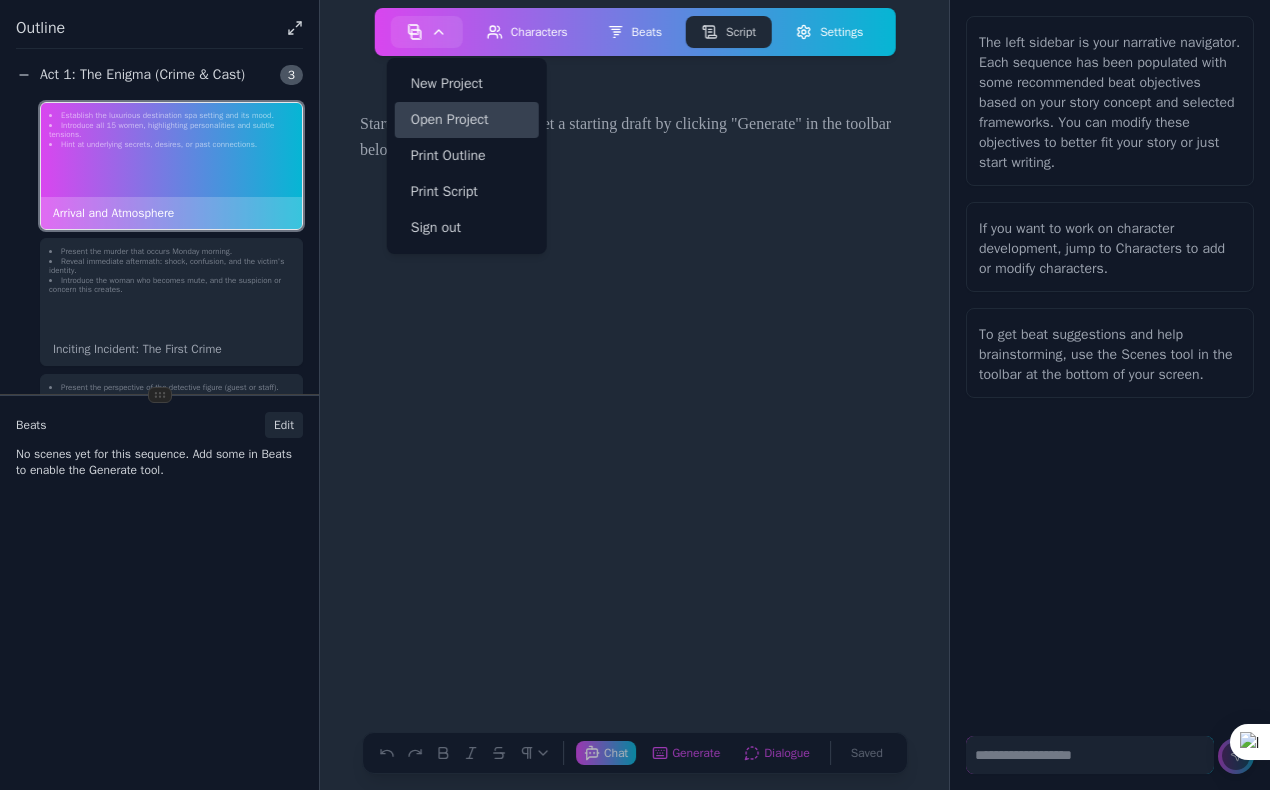 click on "Open Project" at bounding box center (467, 120) 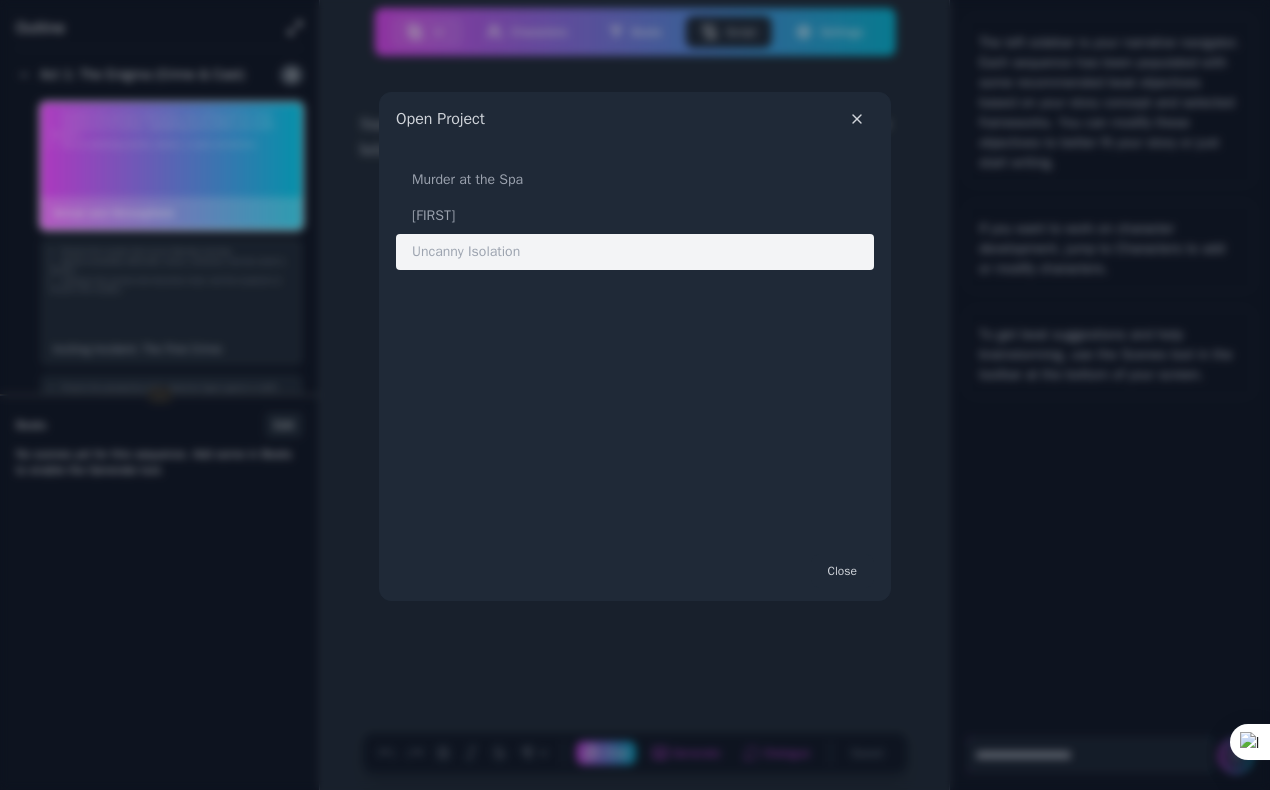 click on "Uncanny Isolation" at bounding box center (635, 252) 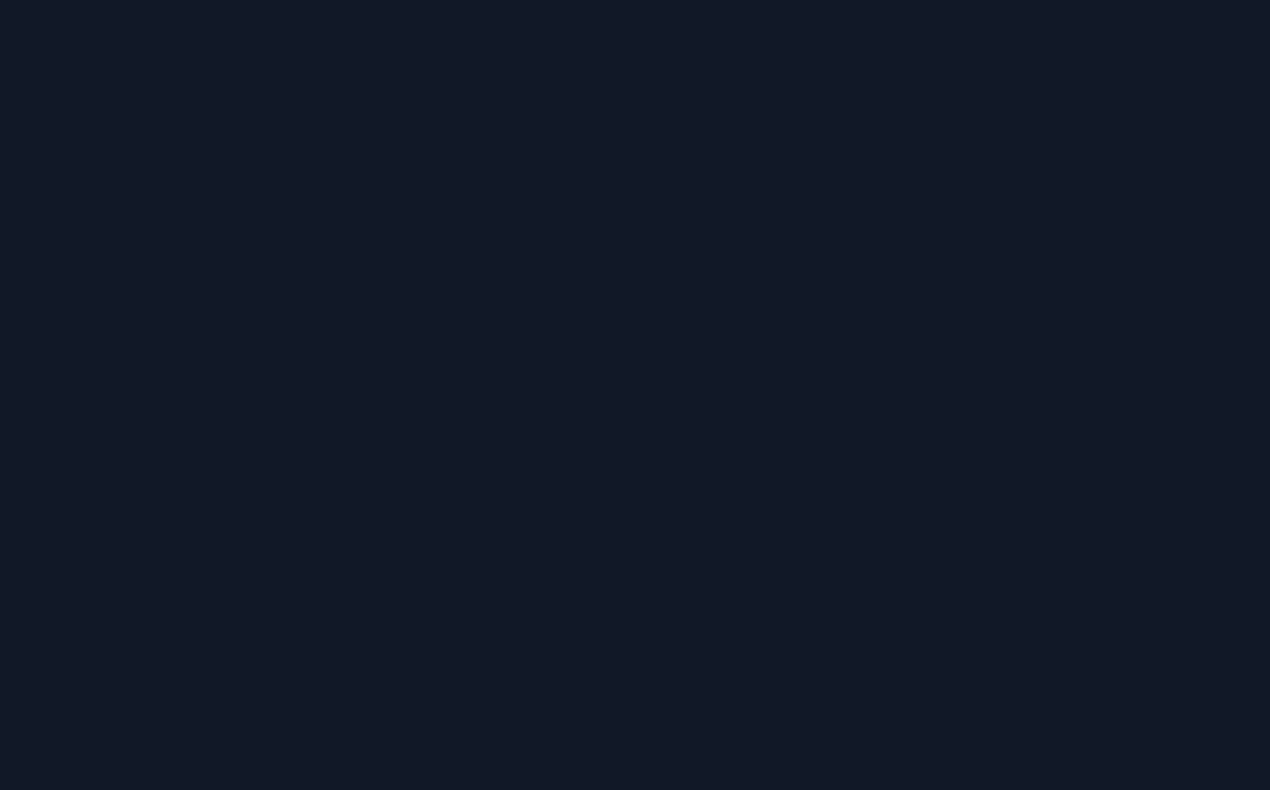 scroll, scrollTop: 0, scrollLeft: 0, axis: both 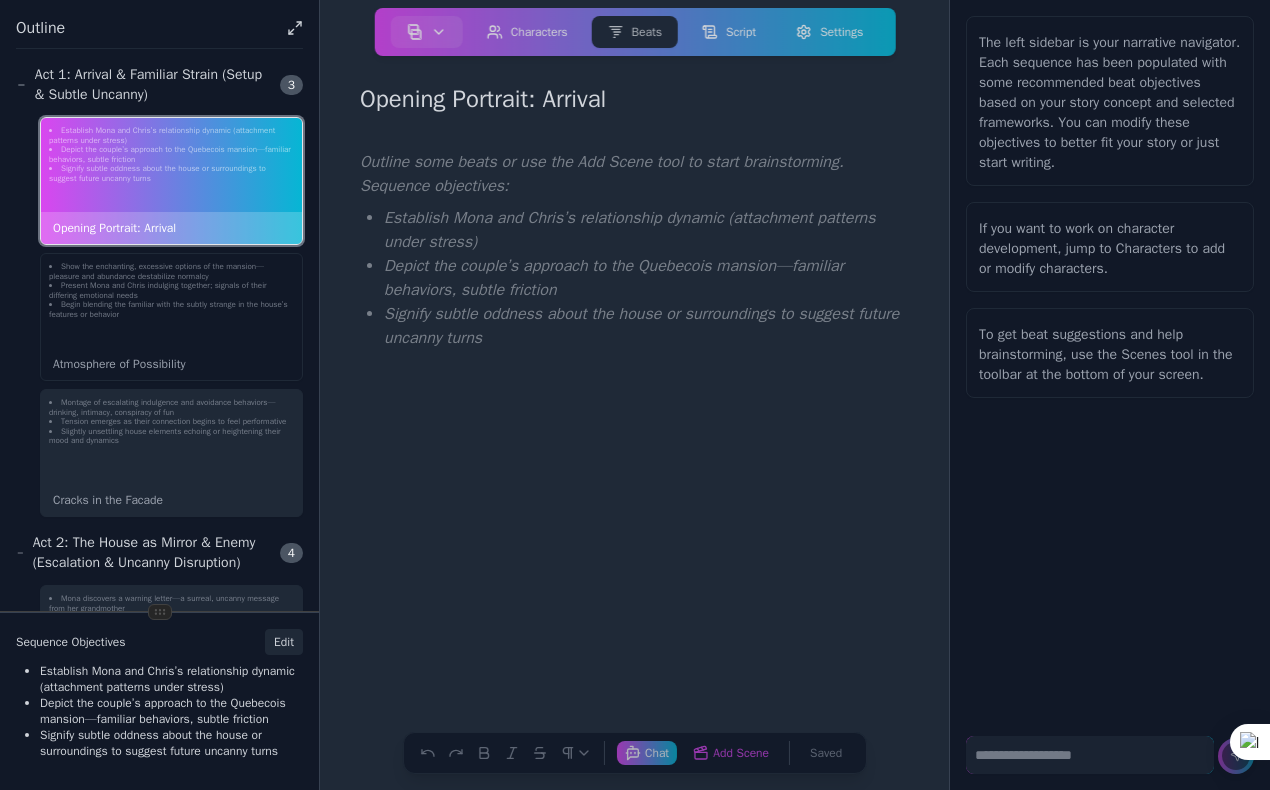 click on "Atmosphere of Possibility" 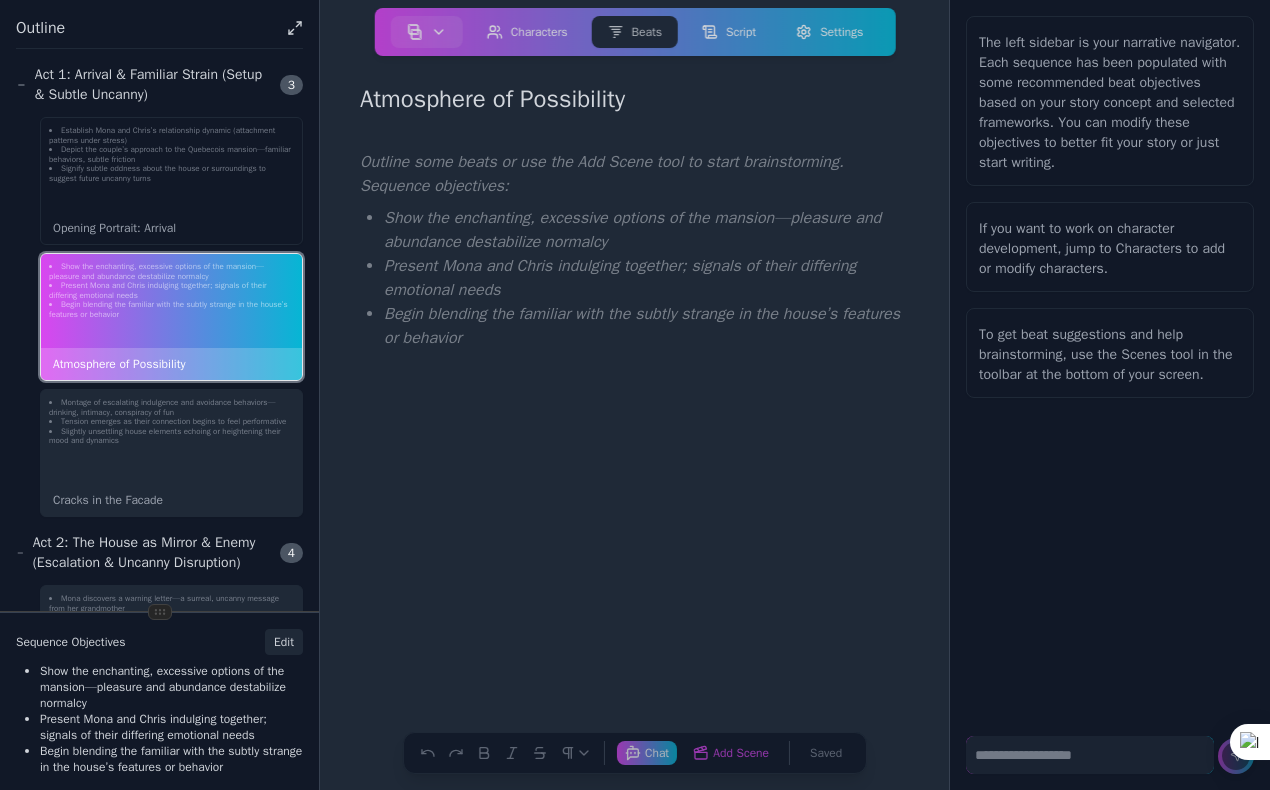 click on "Establish Mona and Chris’s relationship dynamic (attachment patterns under stress) Depict the couple’s approach to the [LOCATION] mansion—familiar behaviors, subtle friction Signify subtle oddness about the house or surroundings to suggest future uncanny turns Opening Portrait: Arrival" 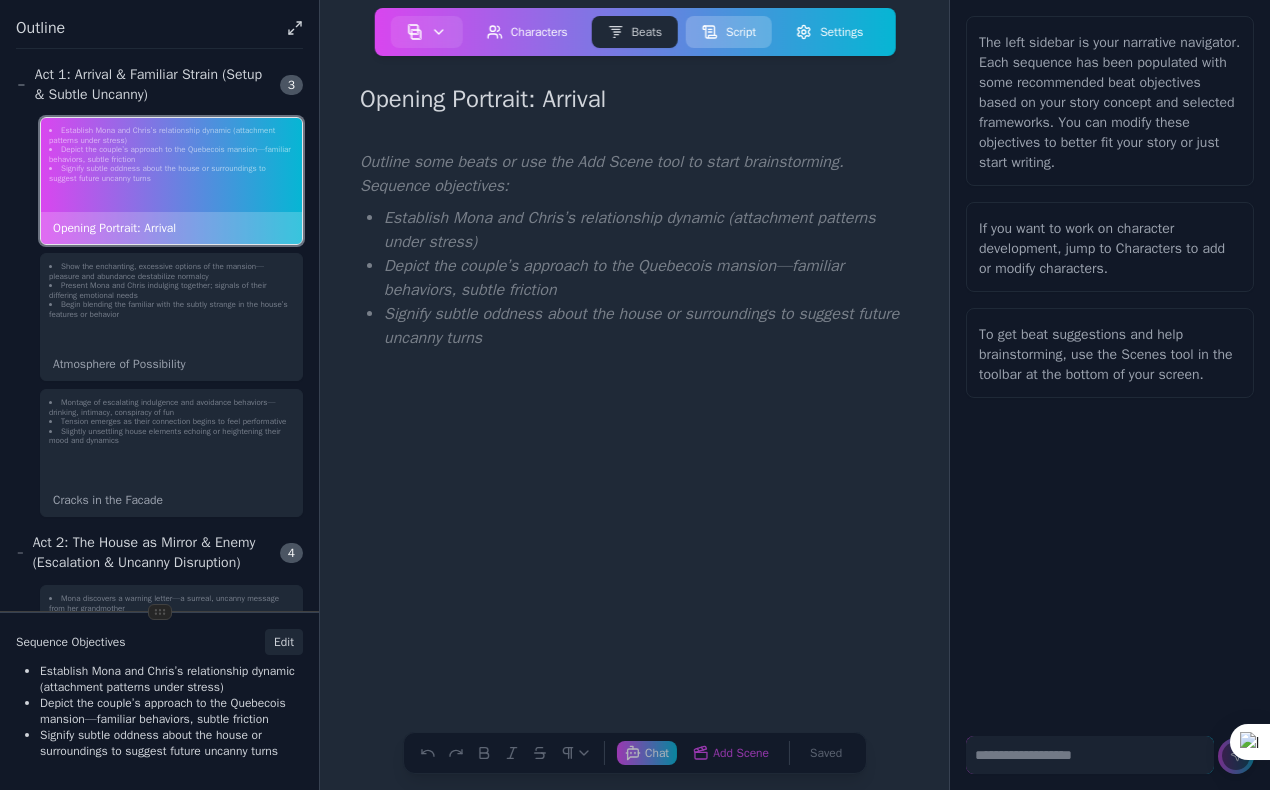 click on "Script" at bounding box center [729, 32] 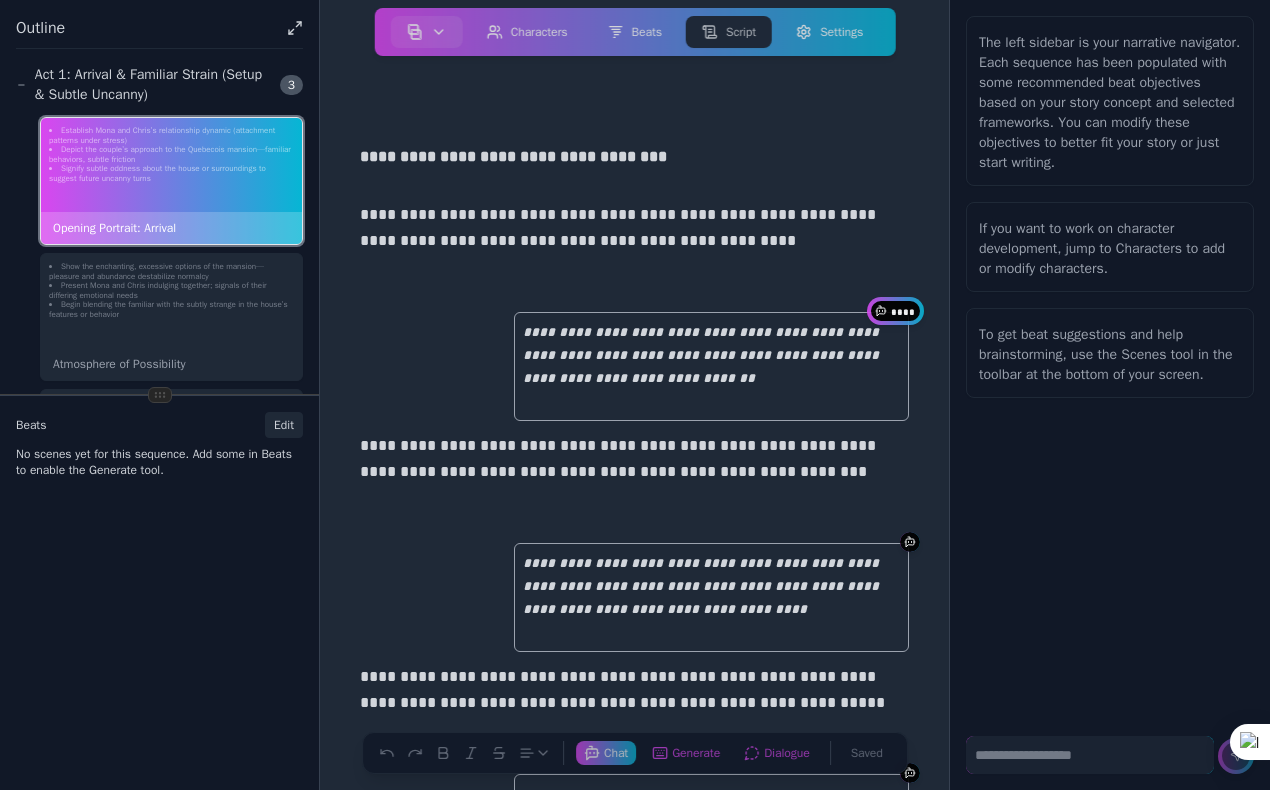 click on "**********" at bounding box center [711, 366] 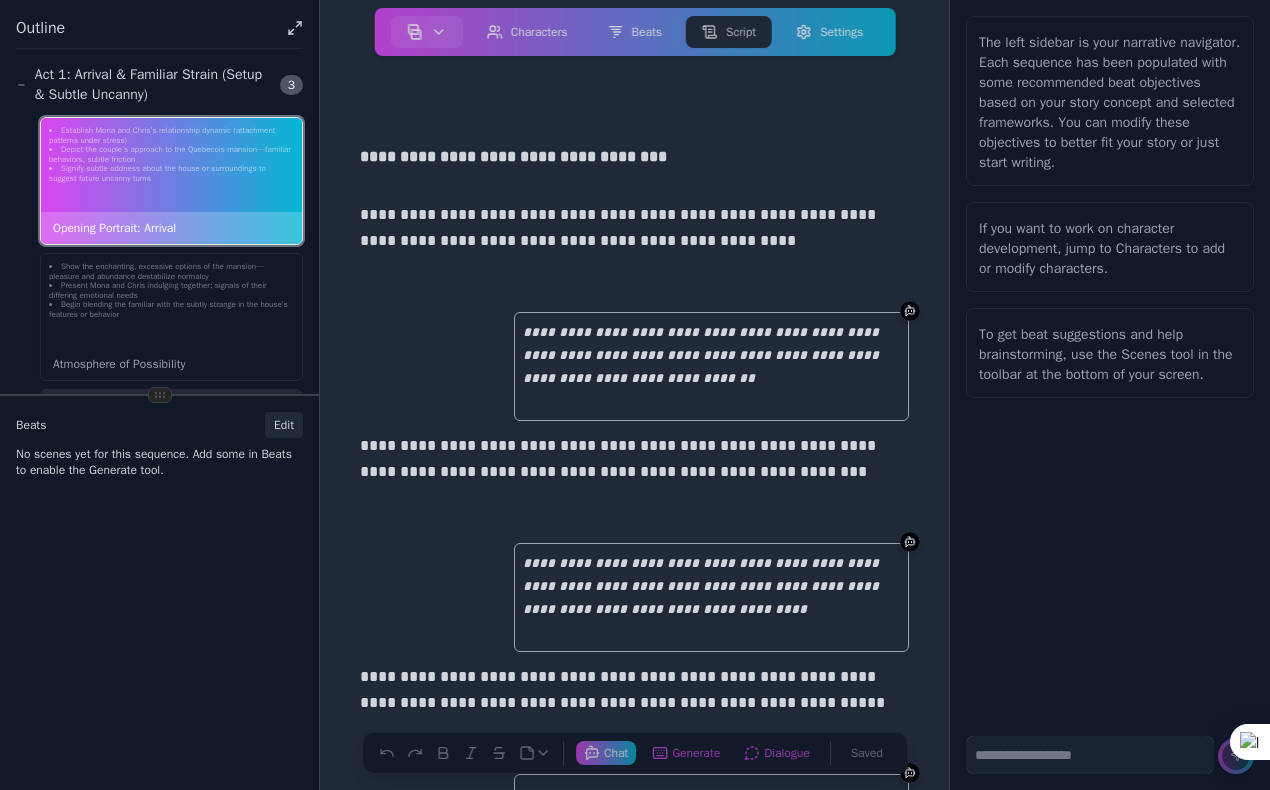 click on "Show the enchanting, excessive options of the mansion—pleasure and abundance destabilize normalcy Present [PERSON] and [PERSON] indulging together; signals of their differing emotional needs Begin blending the familiar with the subtly strange in the house’s features or behavior" 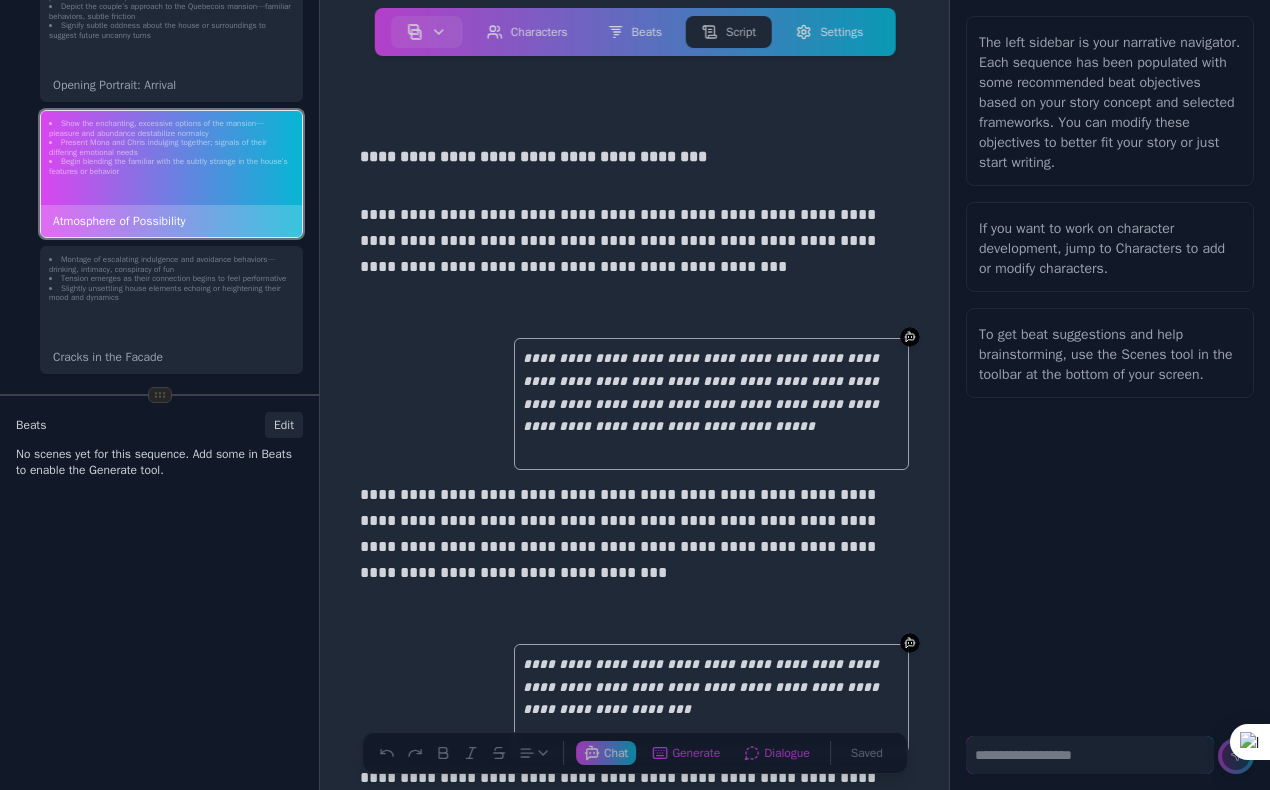 scroll, scrollTop: 153, scrollLeft: 0, axis: vertical 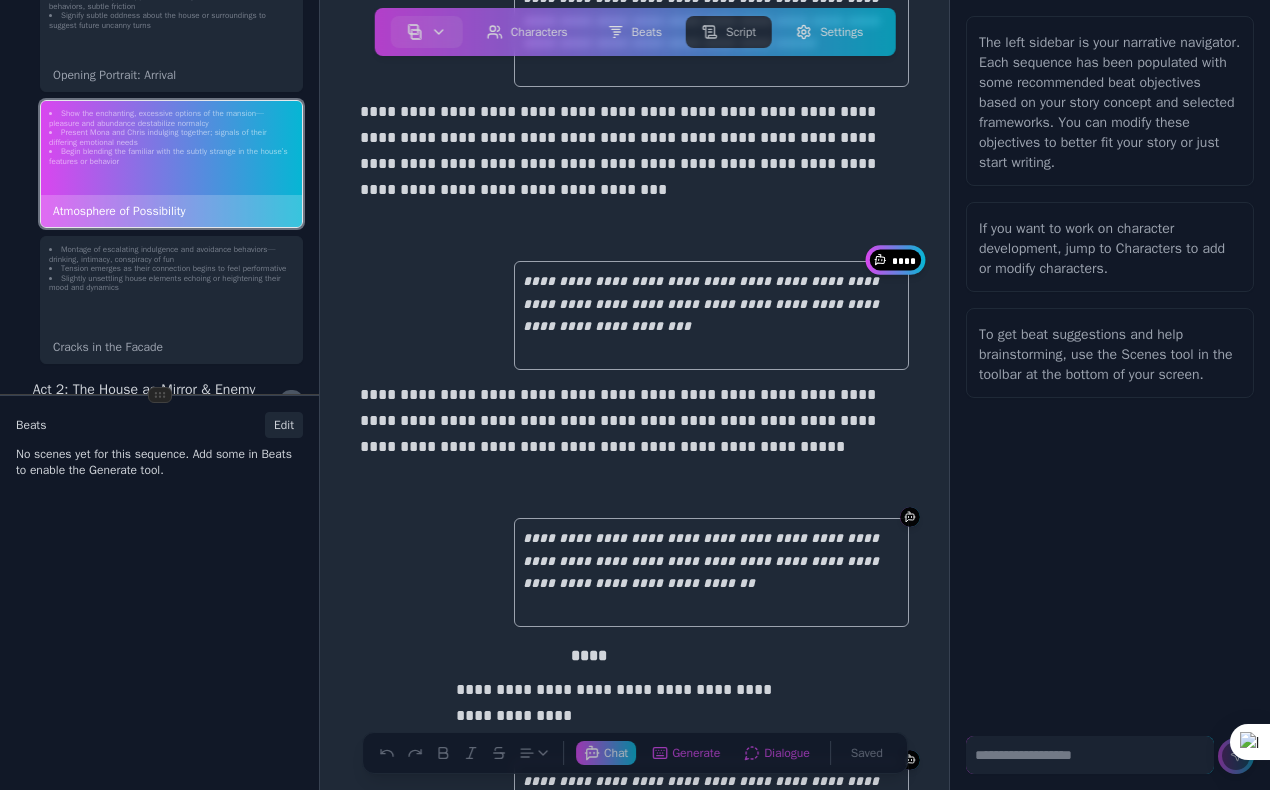 click on "*****" at bounding box center (903, 259) 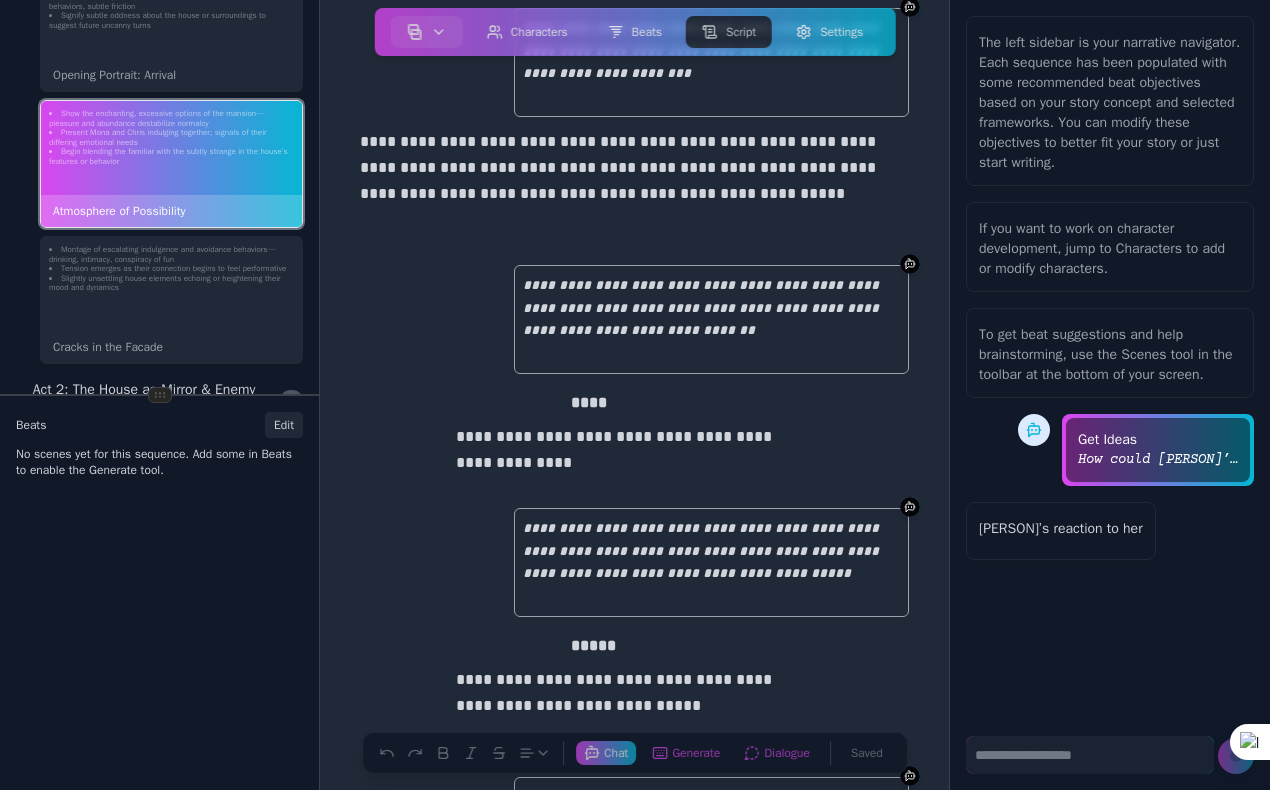 scroll, scrollTop: 694, scrollLeft: 0, axis: vertical 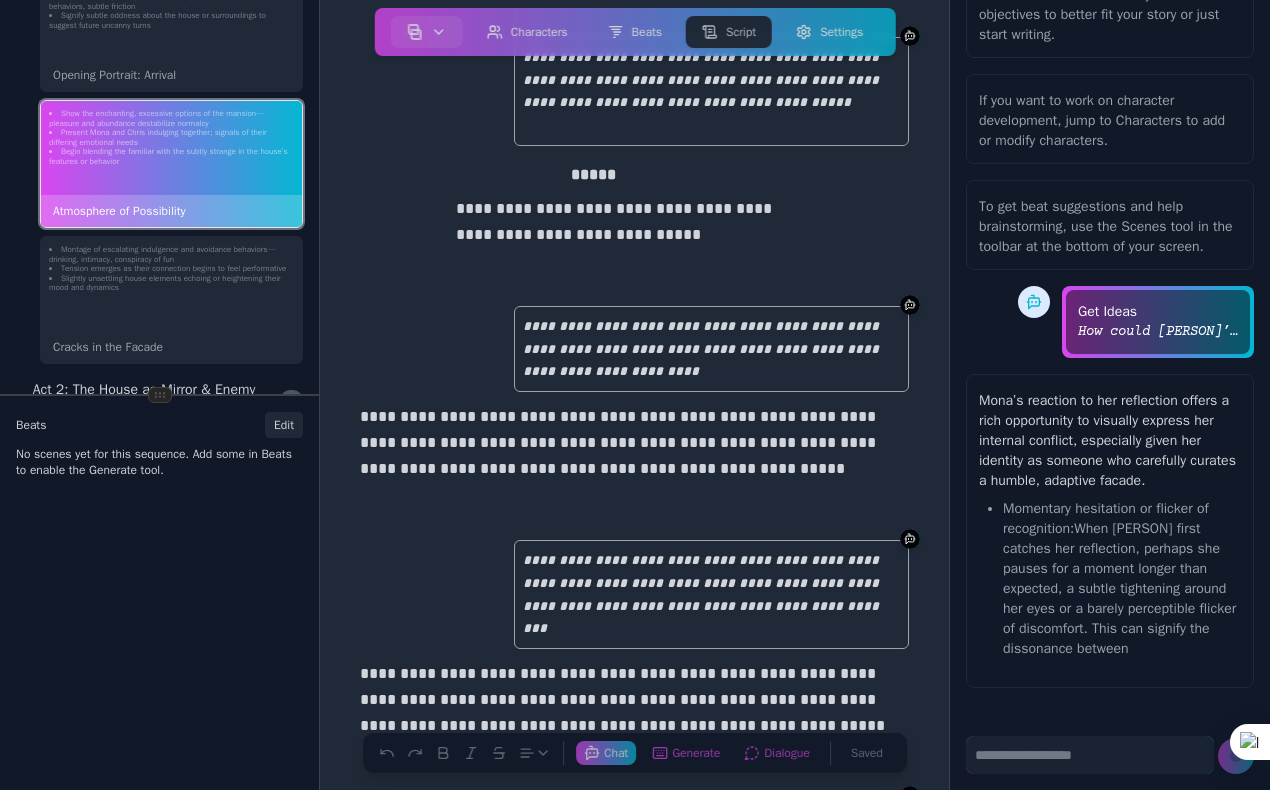 click on "**********" at bounding box center (634, 239) 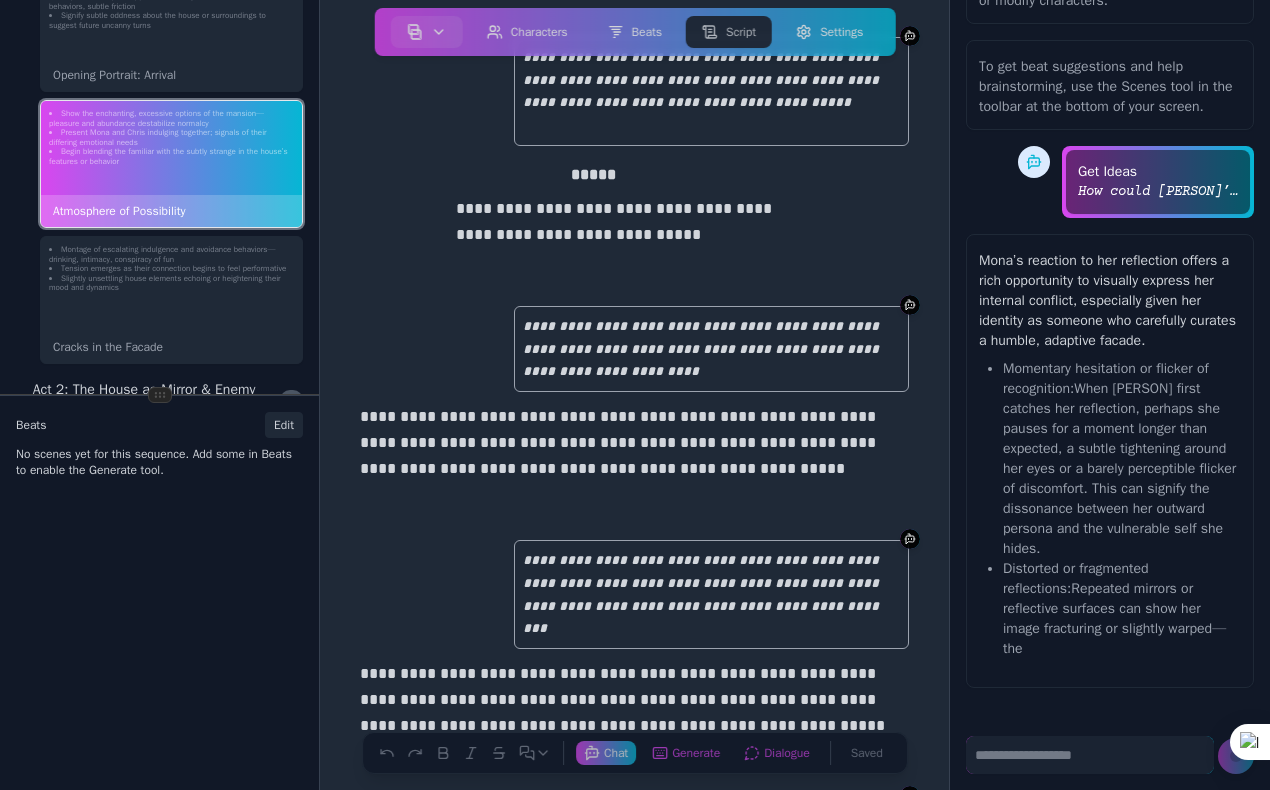 click on "**********" at bounding box center (634, 239) 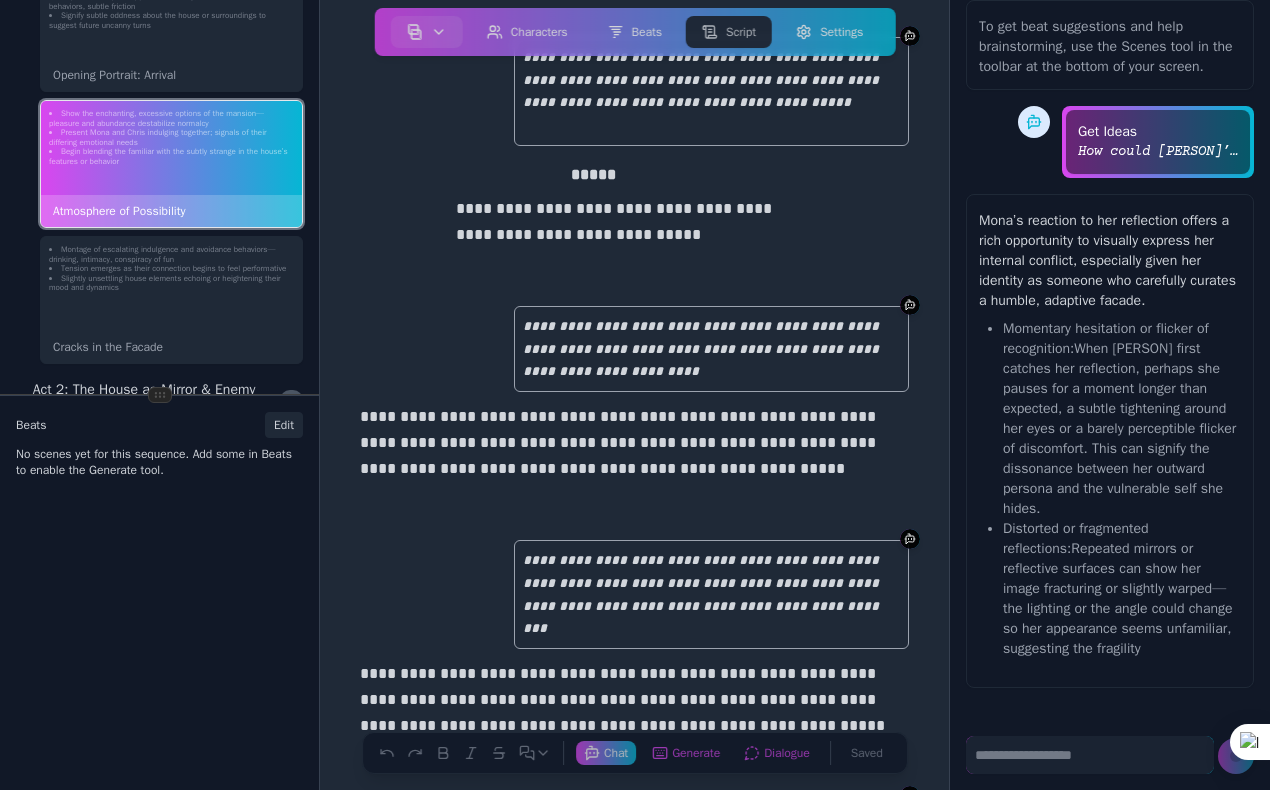 scroll, scrollTop: 348, scrollLeft: 0, axis: vertical 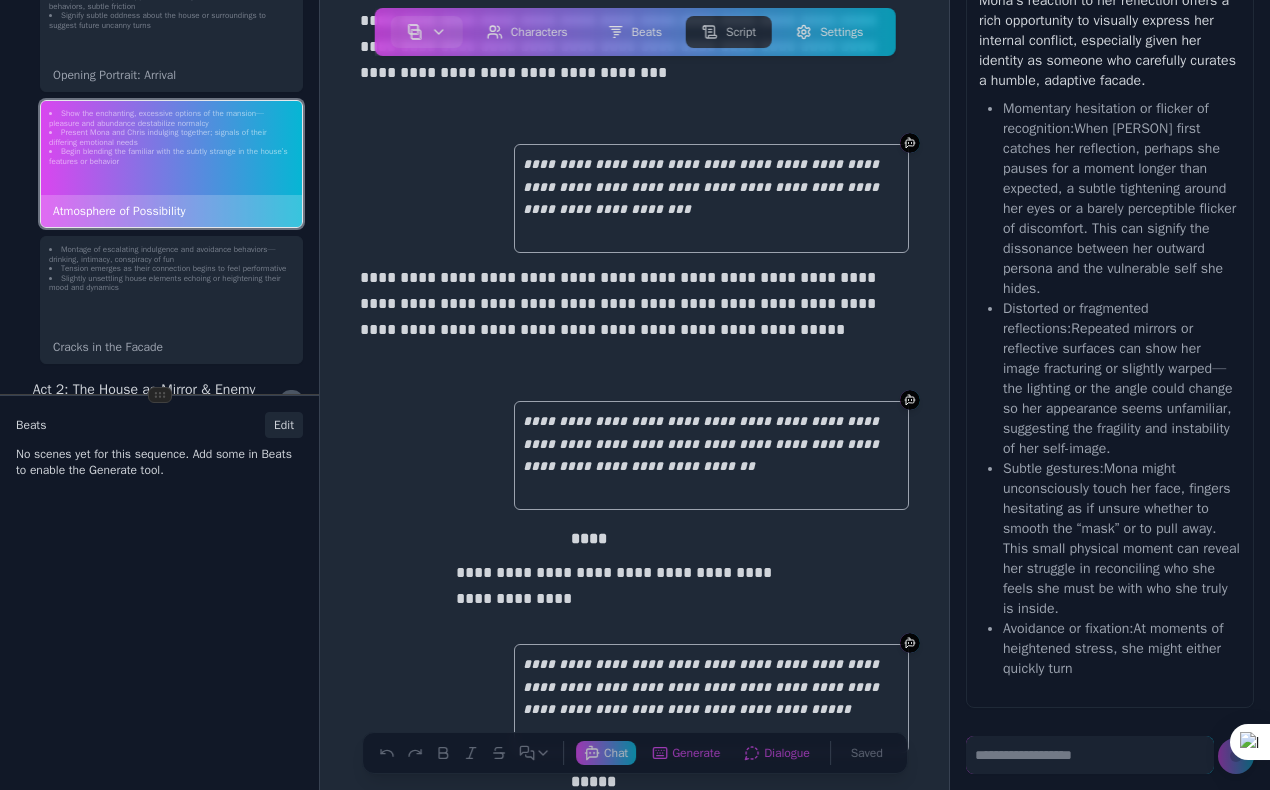 click on "**********" at bounding box center (634, 590) 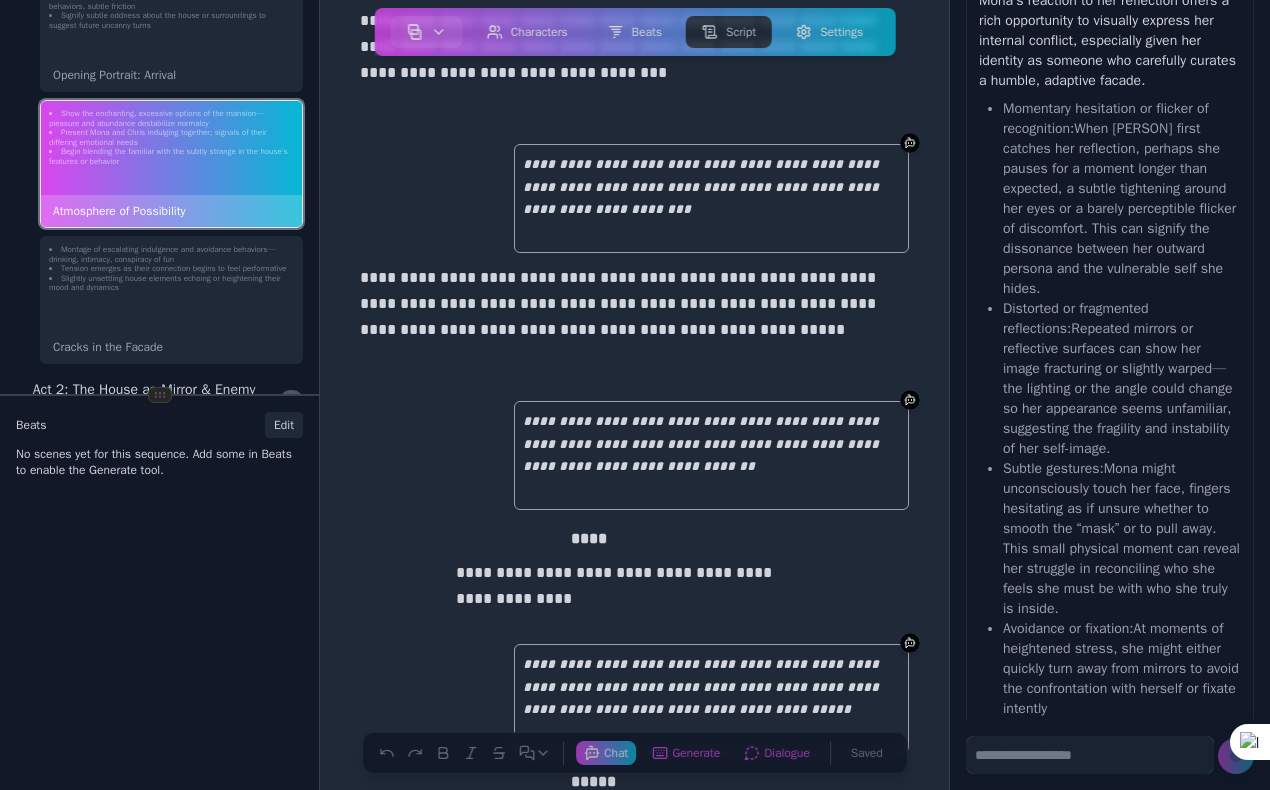 click on "**********" at bounding box center (634, 590) 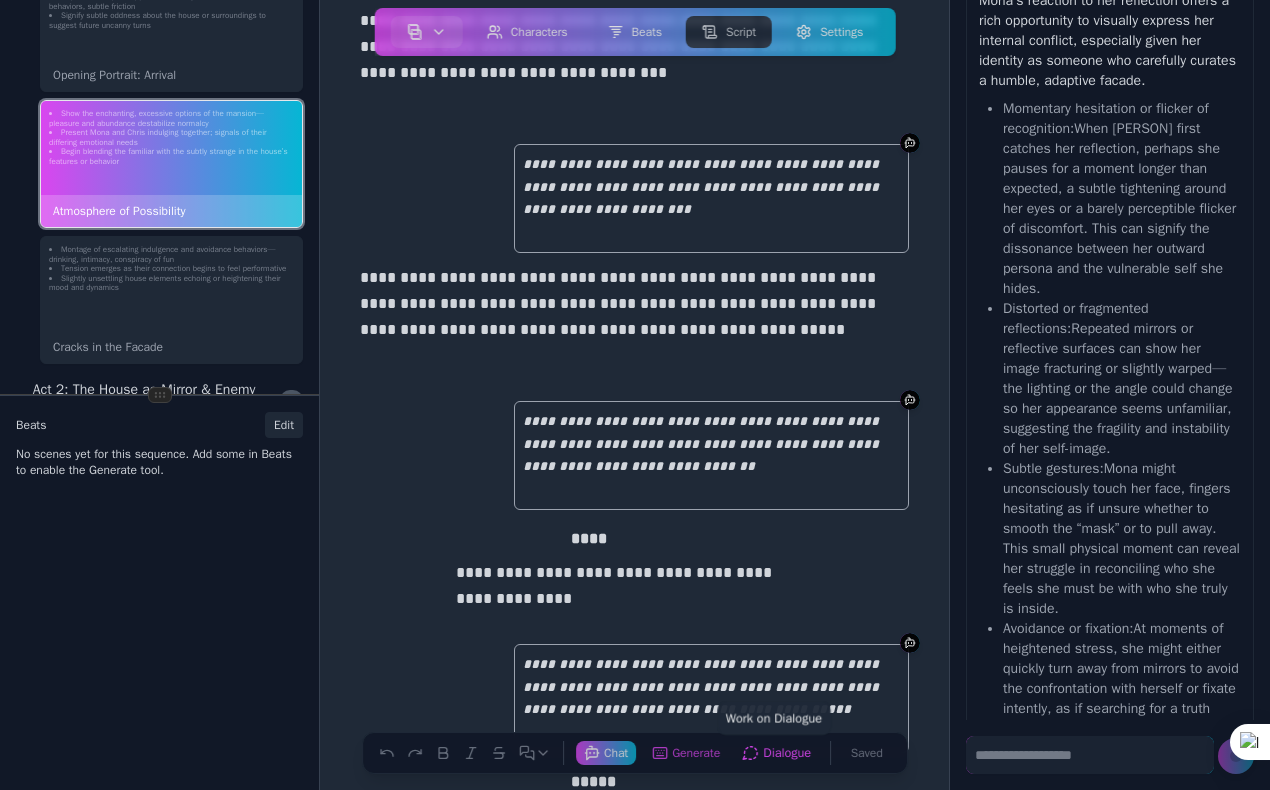 click on "Dialogue  Work on Dialogue" 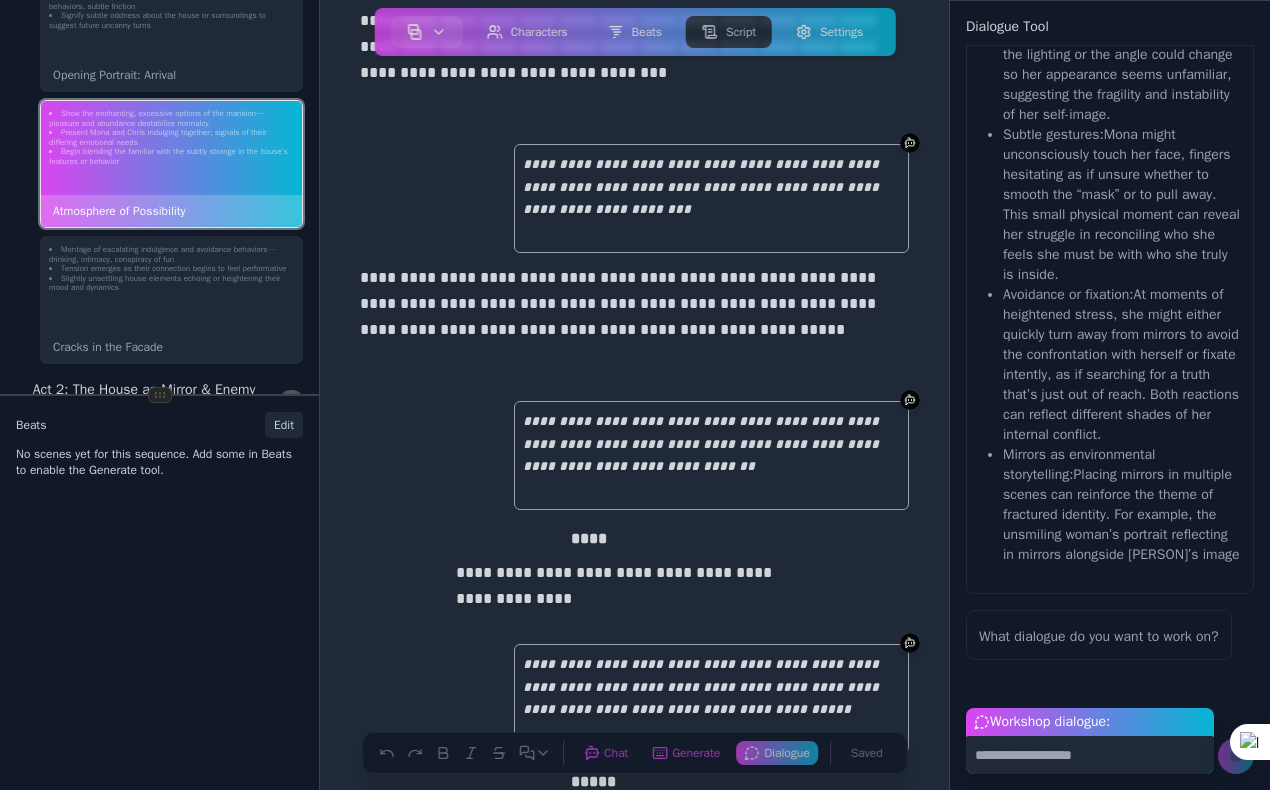 scroll, scrollTop: 945, scrollLeft: 0, axis: vertical 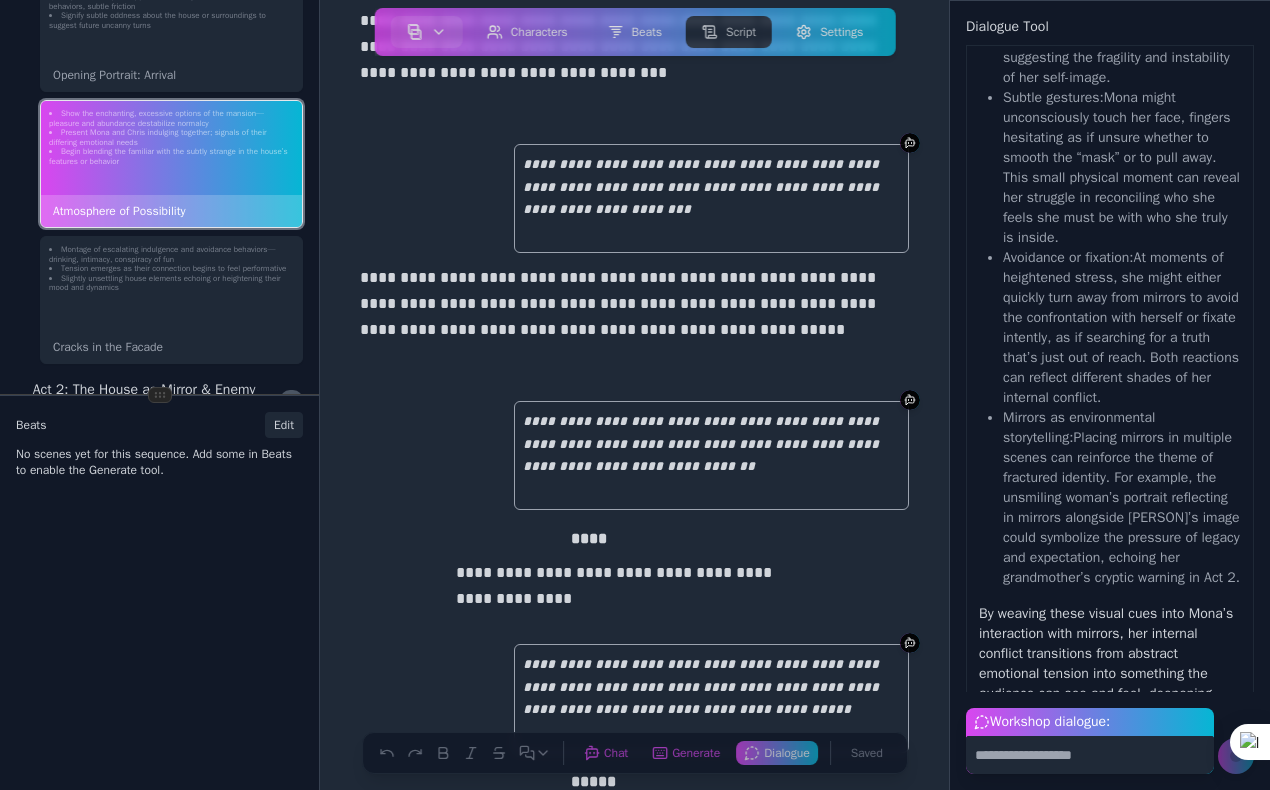 click on "**********" at bounding box center [634, 590] 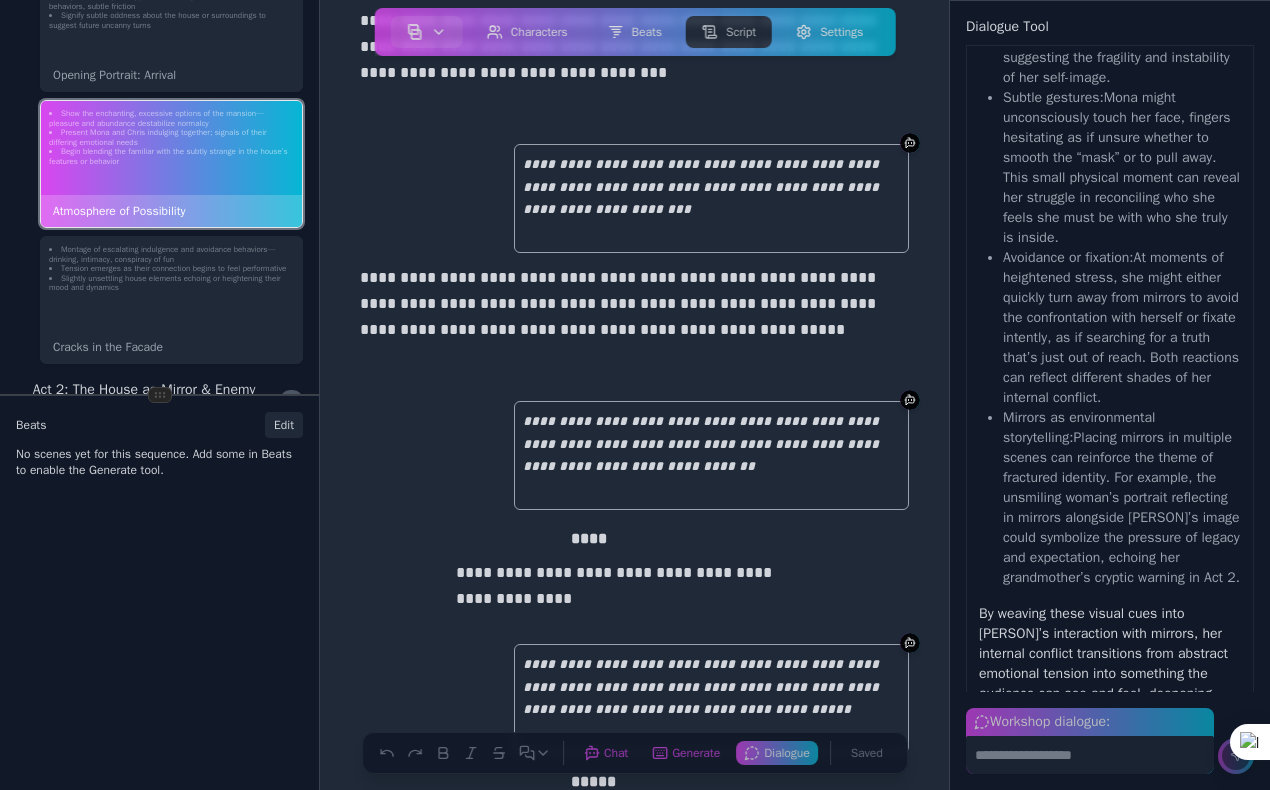 click on "**********" at bounding box center [634, 590] 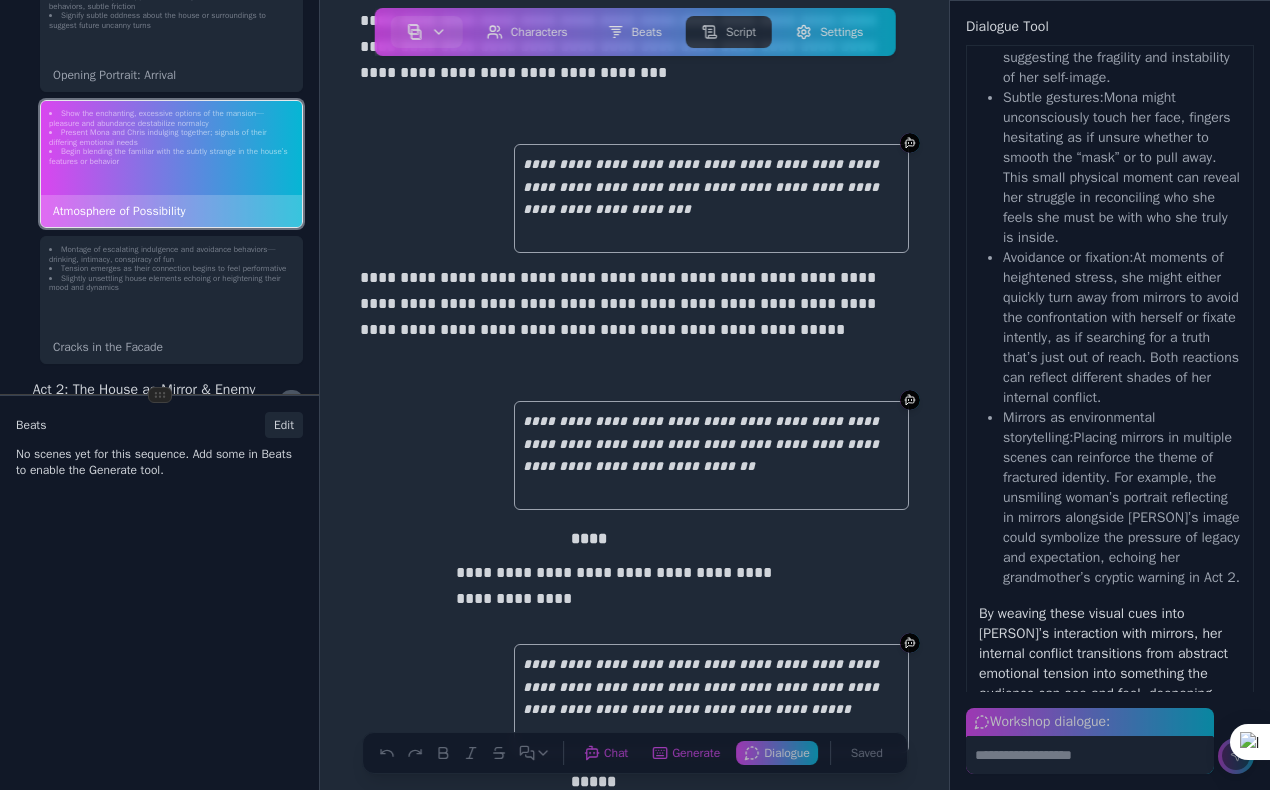 scroll, scrollTop: 1236, scrollLeft: 0, axis: vertical 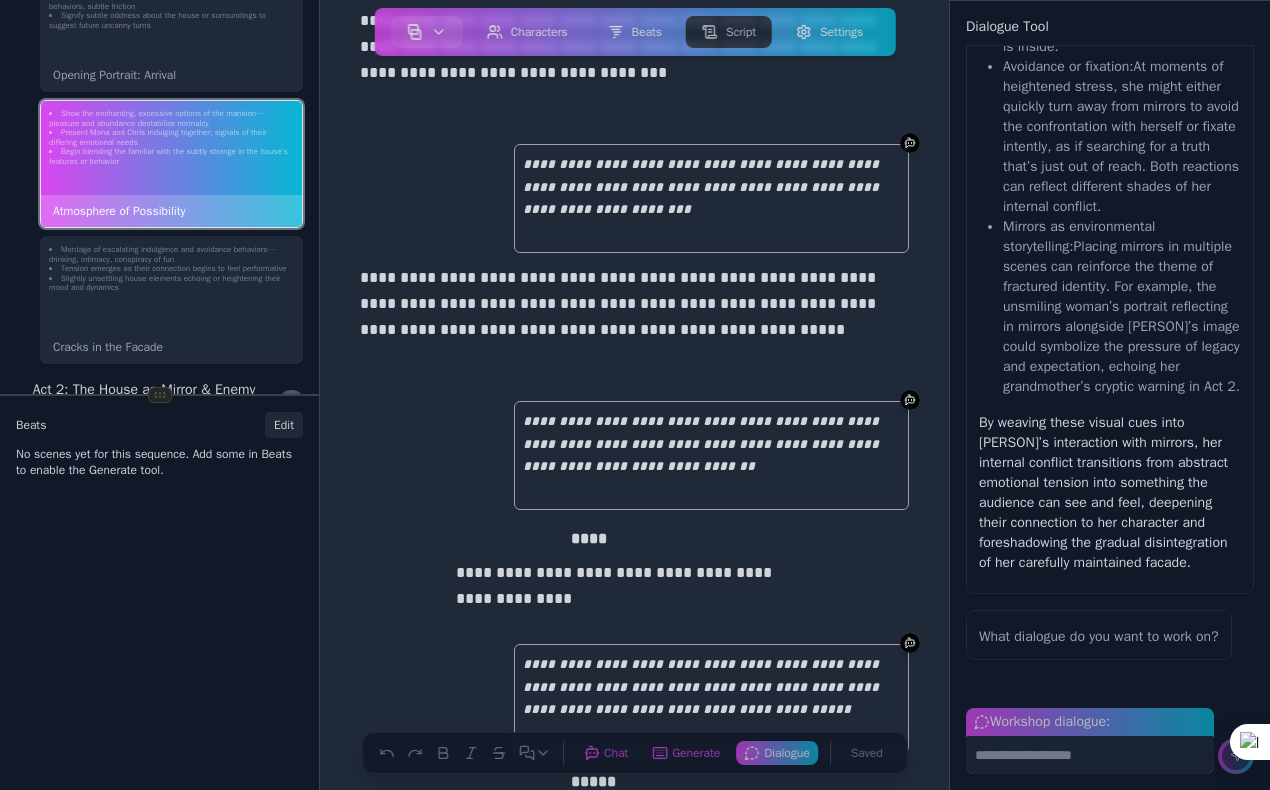 click on "What dialogue do you want to work on?" at bounding box center (1099, 635) 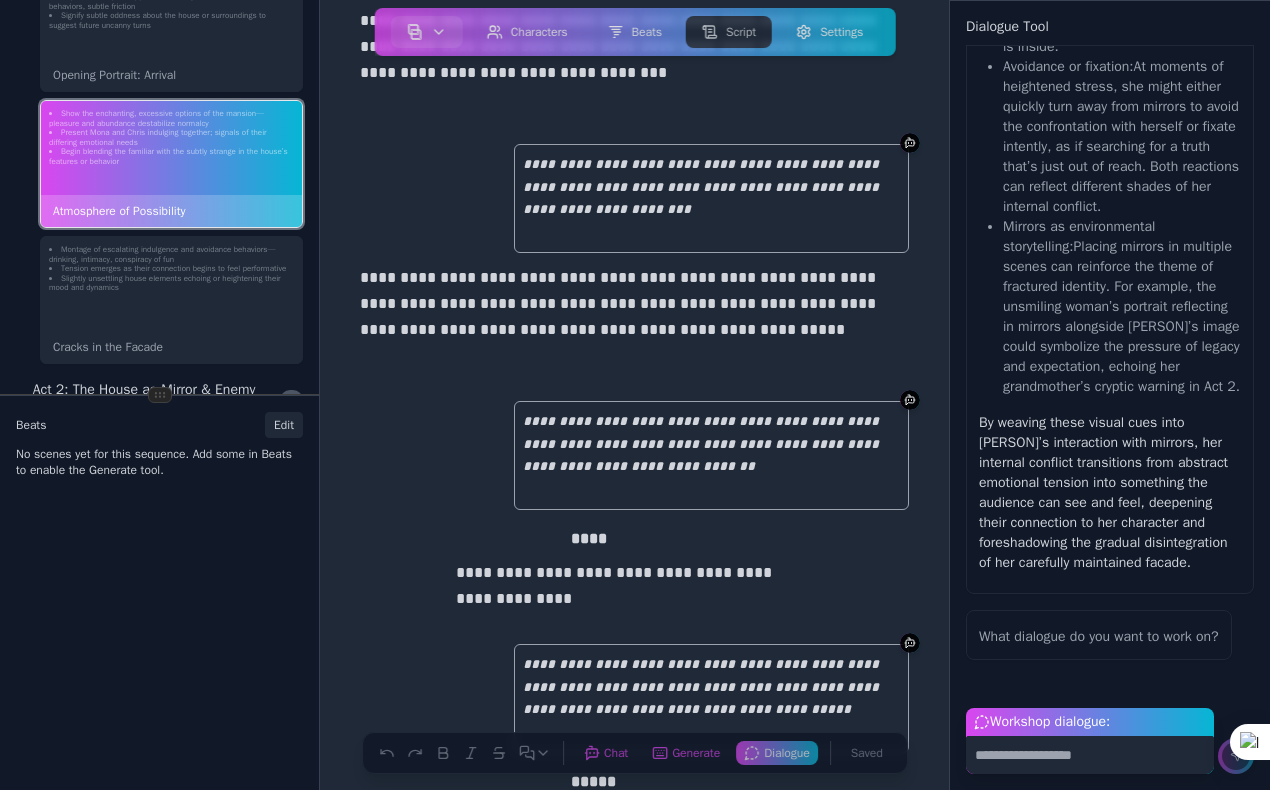click on "Workshop dialogue:" at bounding box center (1090, 755) 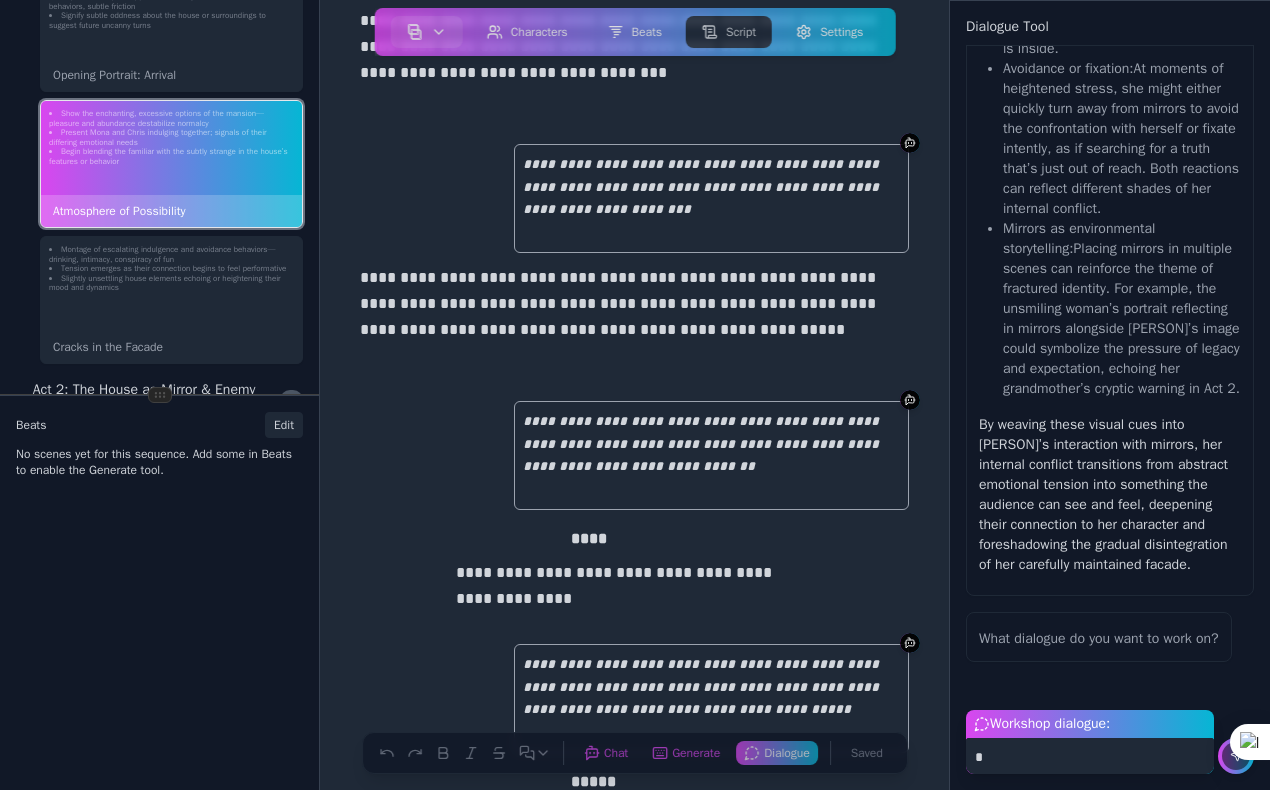 scroll, scrollTop: 1234, scrollLeft: 0, axis: vertical 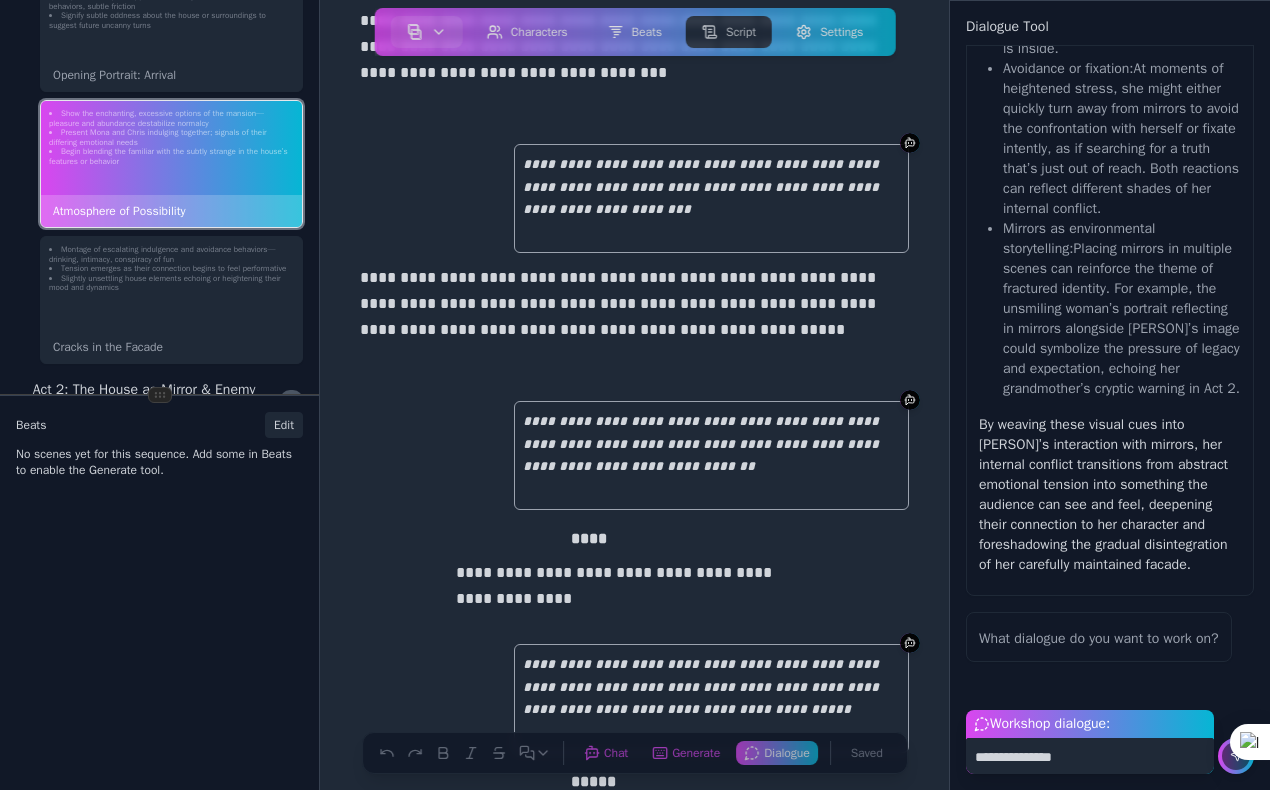 type on "**********" 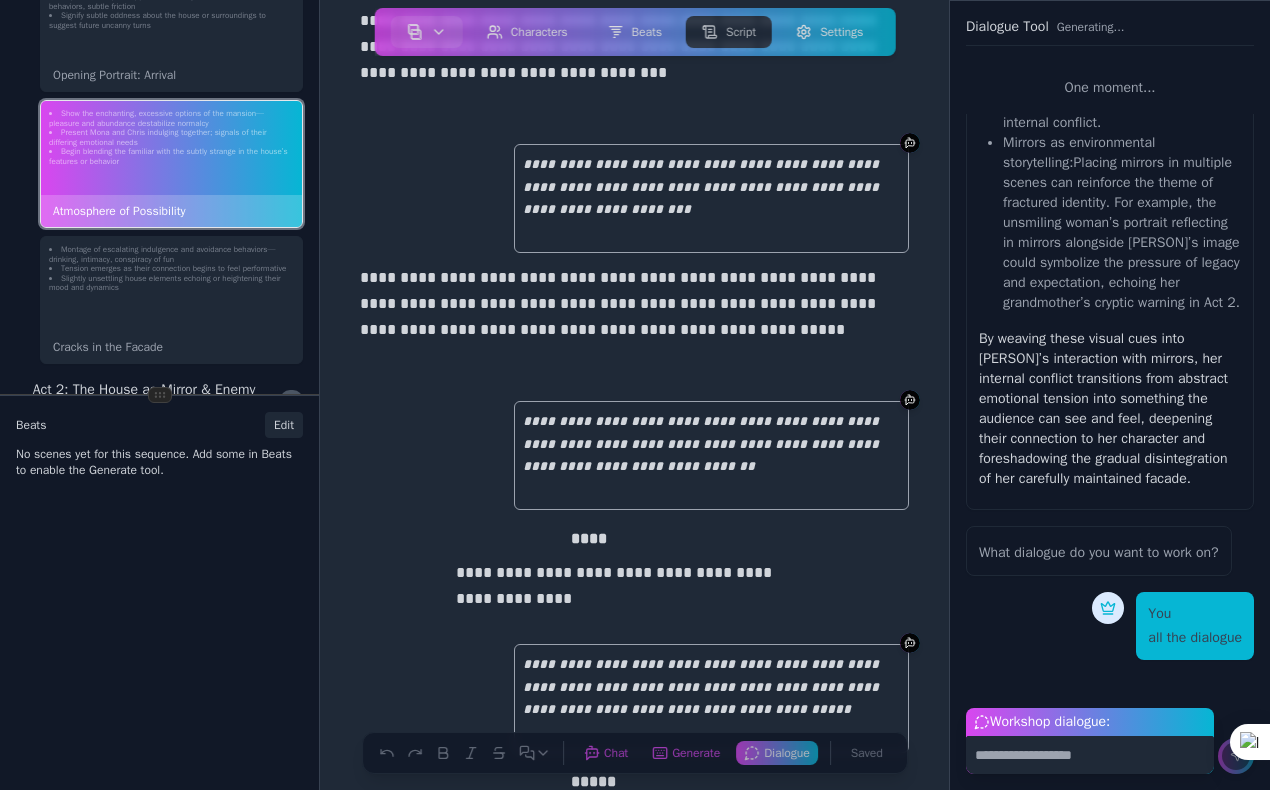 scroll, scrollTop: 1320, scrollLeft: 0, axis: vertical 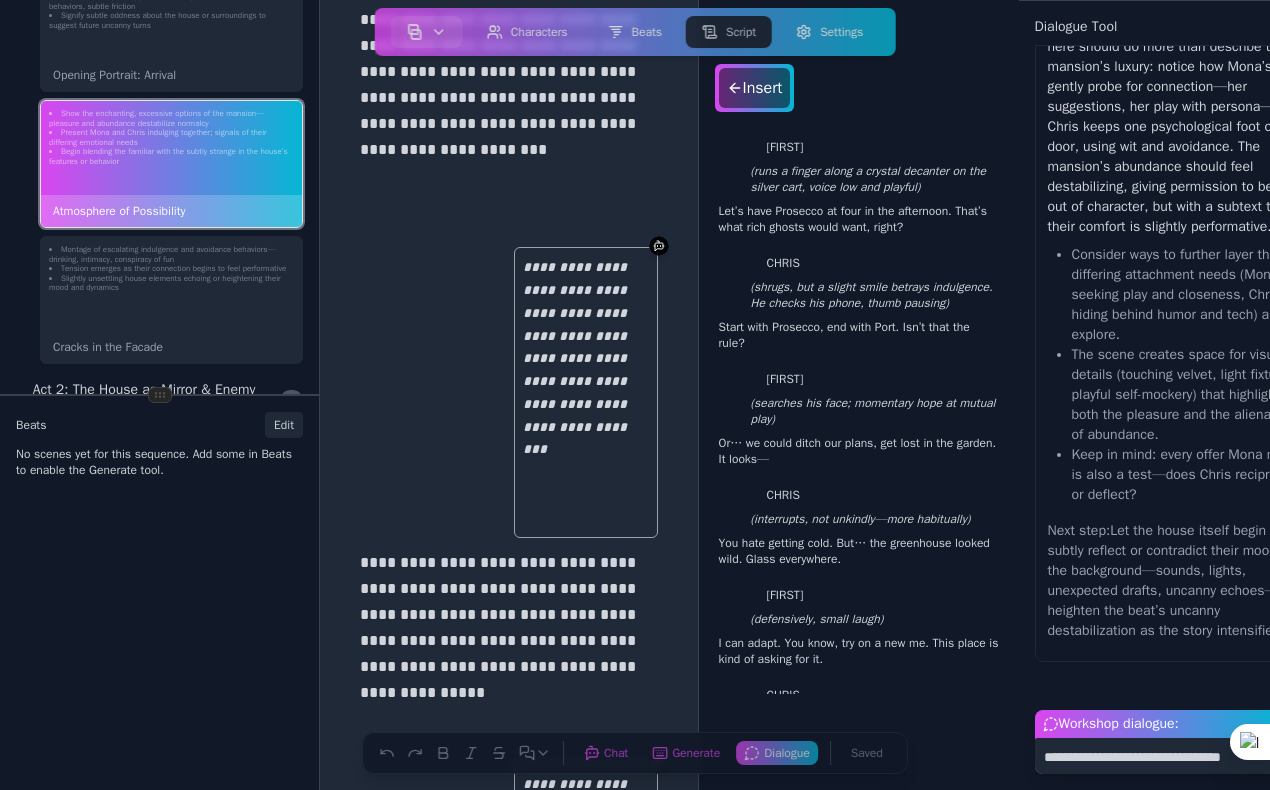 type on "**********" 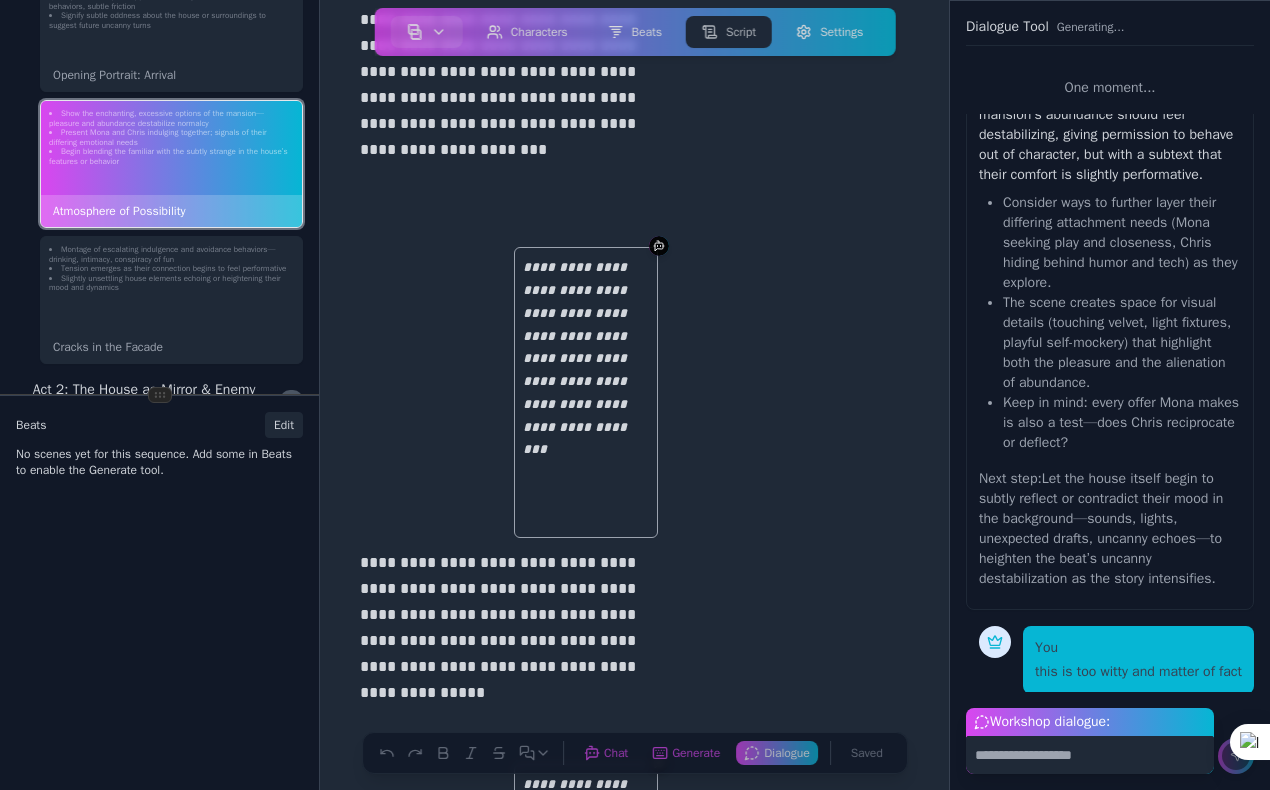 scroll, scrollTop: 2178, scrollLeft: 0, axis: vertical 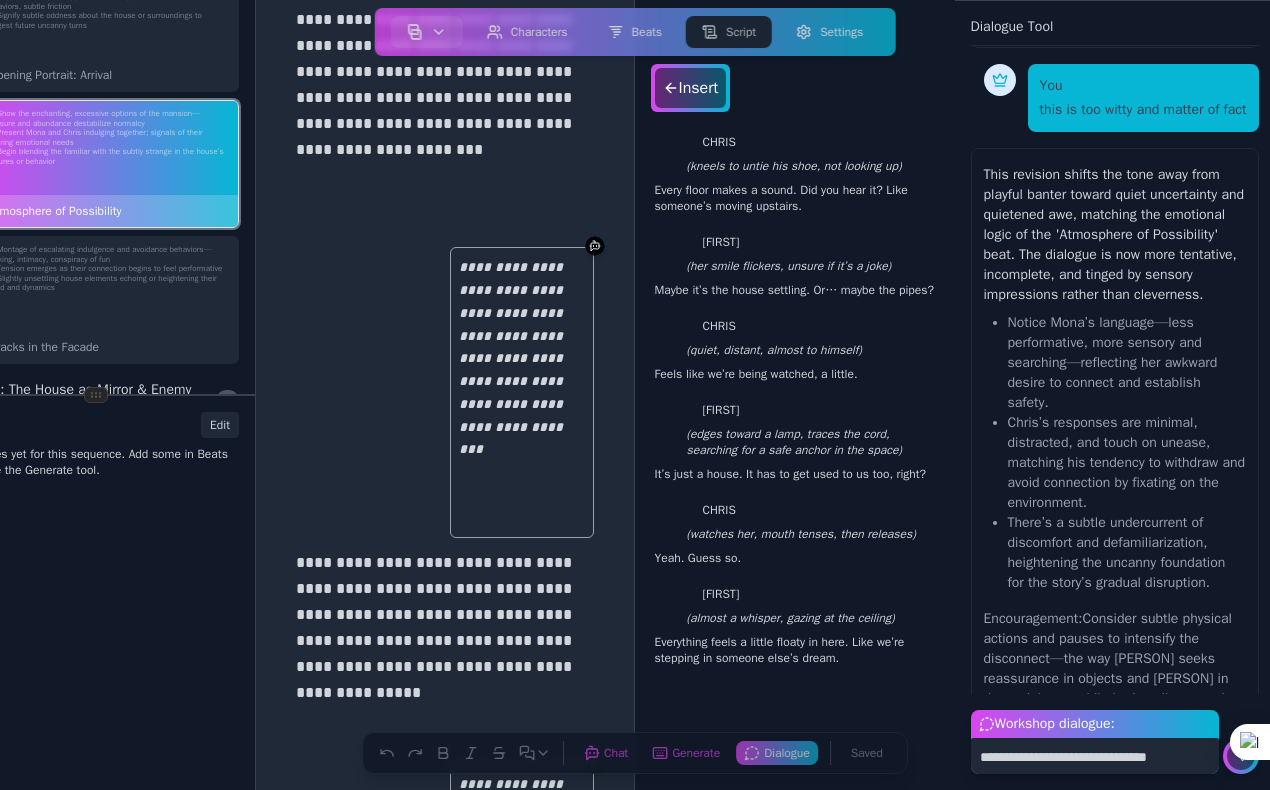 type on "**********" 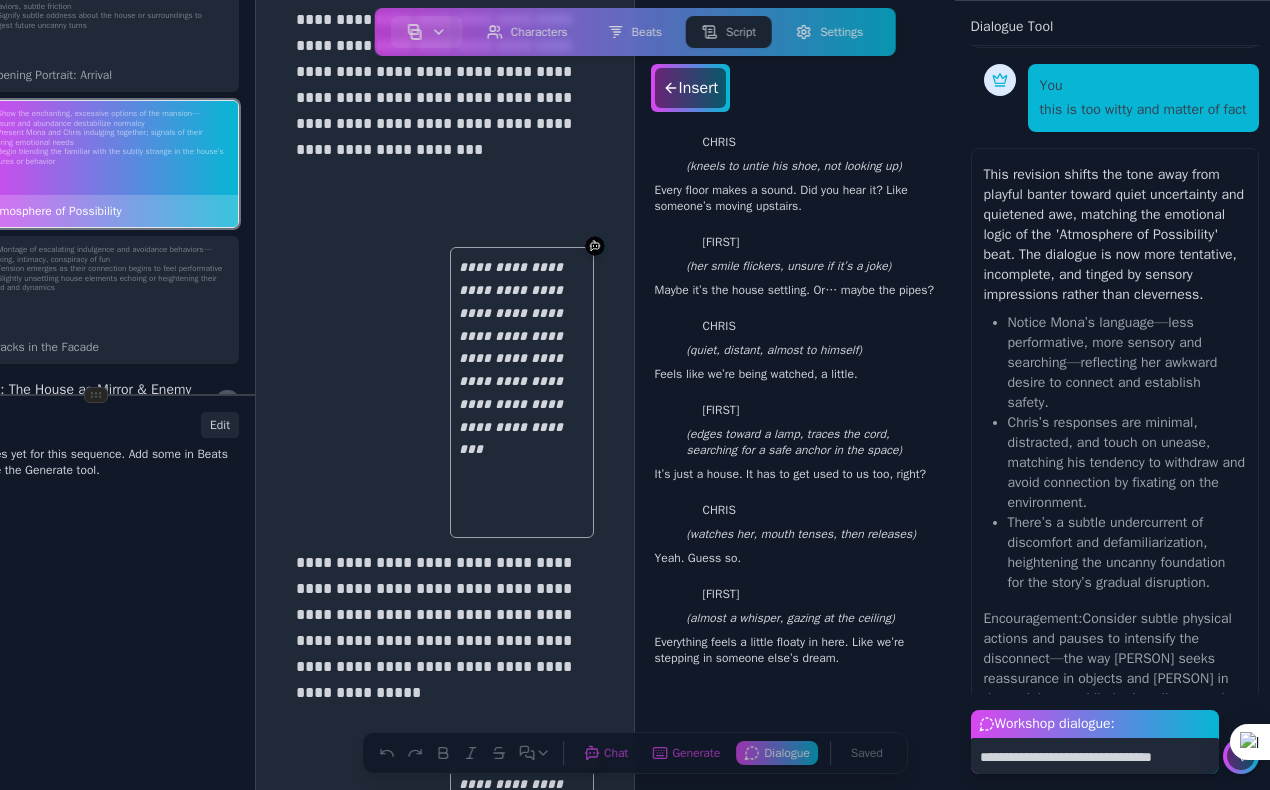 type 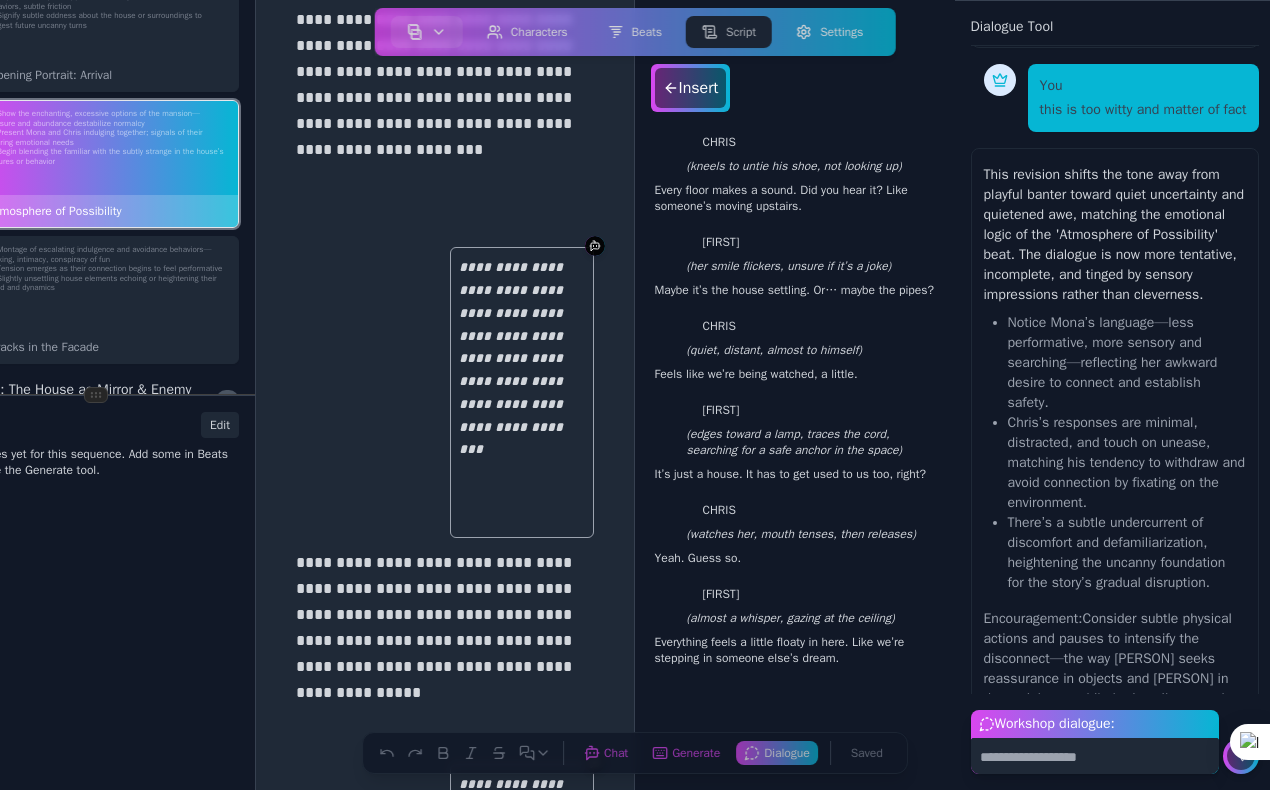 scroll, scrollTop: 2621, scrollLeft: 0, axis: vertical 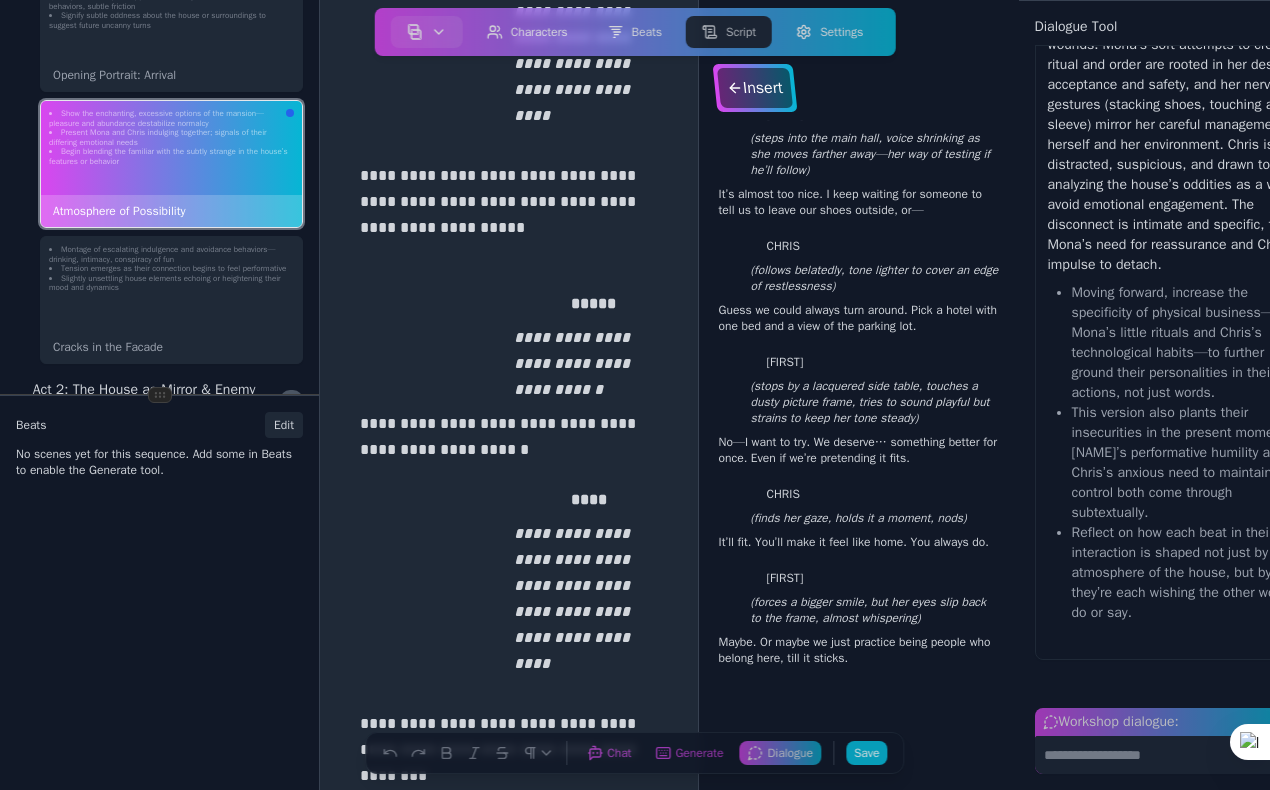 click on "Insert" at bounding box center [754, 88] 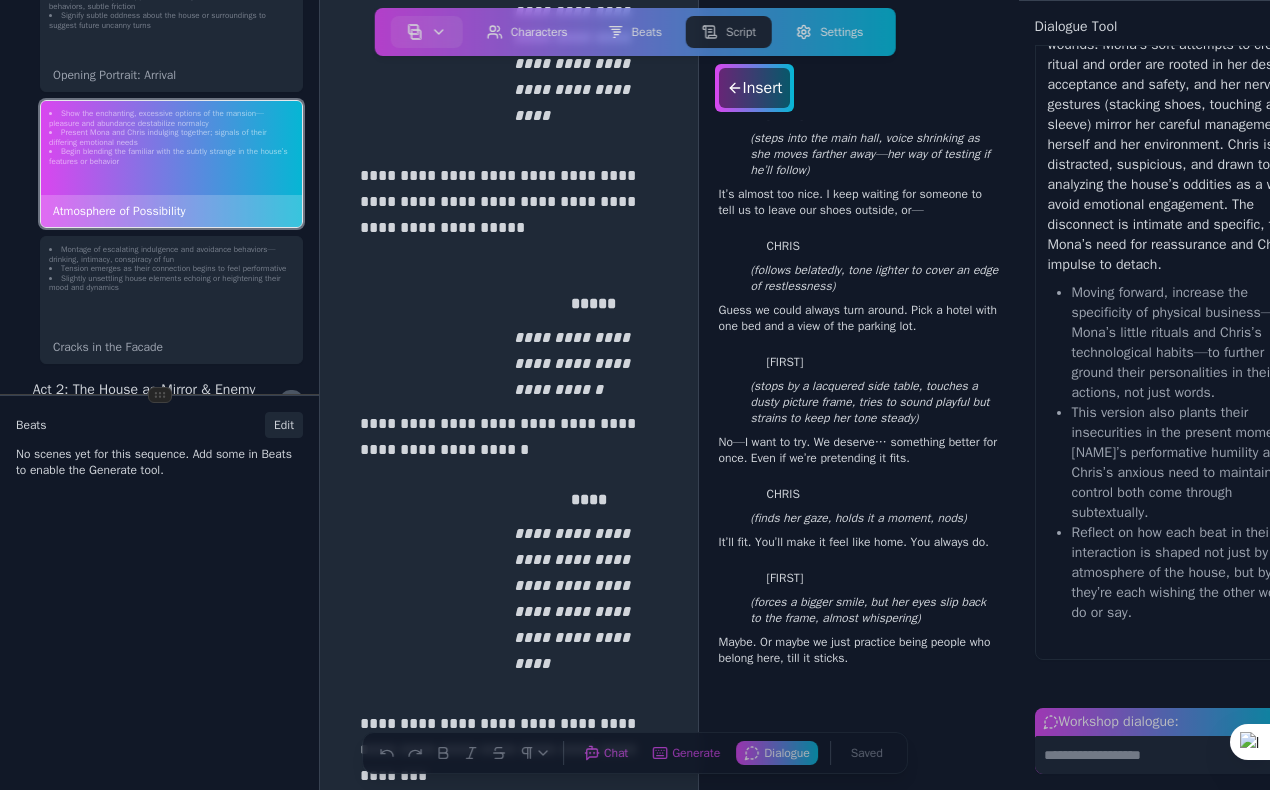scroll, scrollTop: 7953, scrollLeft: 0, axis: vertical 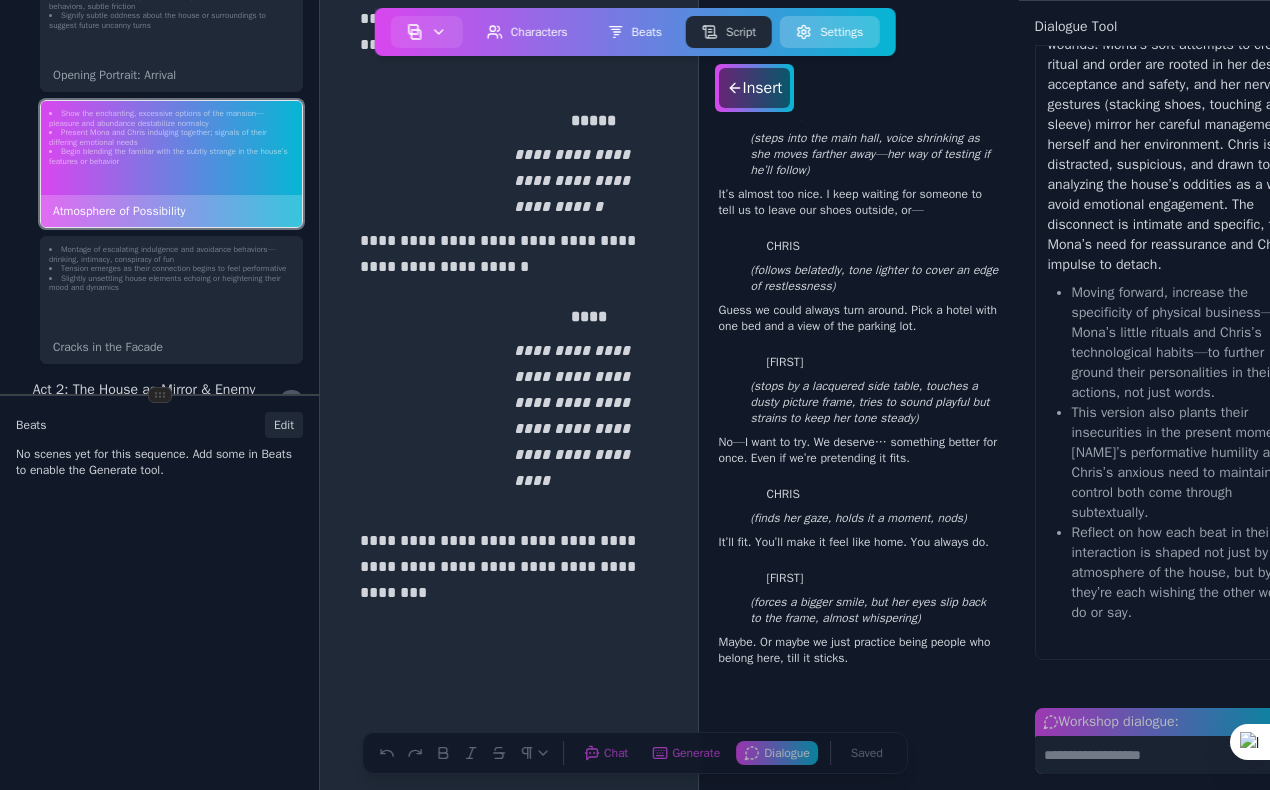 click on "Settings" at bounding box center (829, 32) 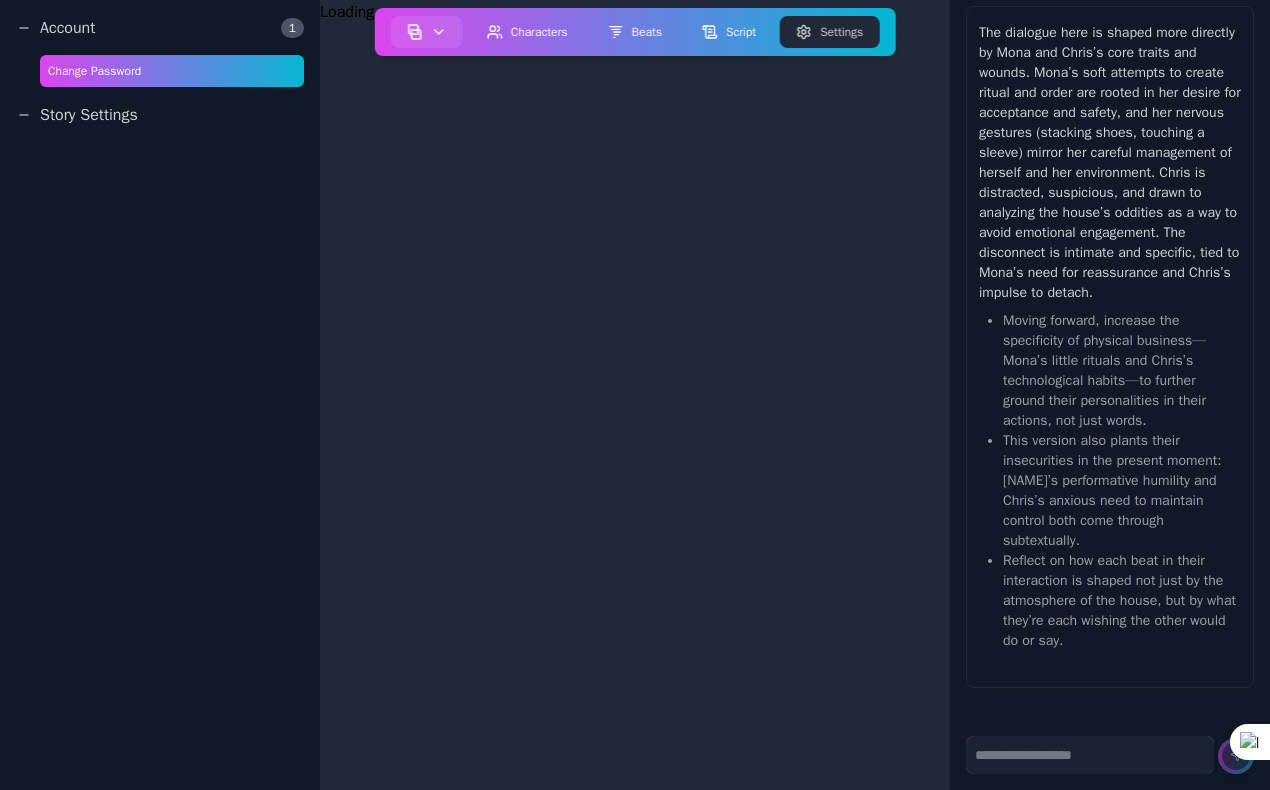 scroll, scrollTop: 3588, scrollLeft: 0, axis: vertical 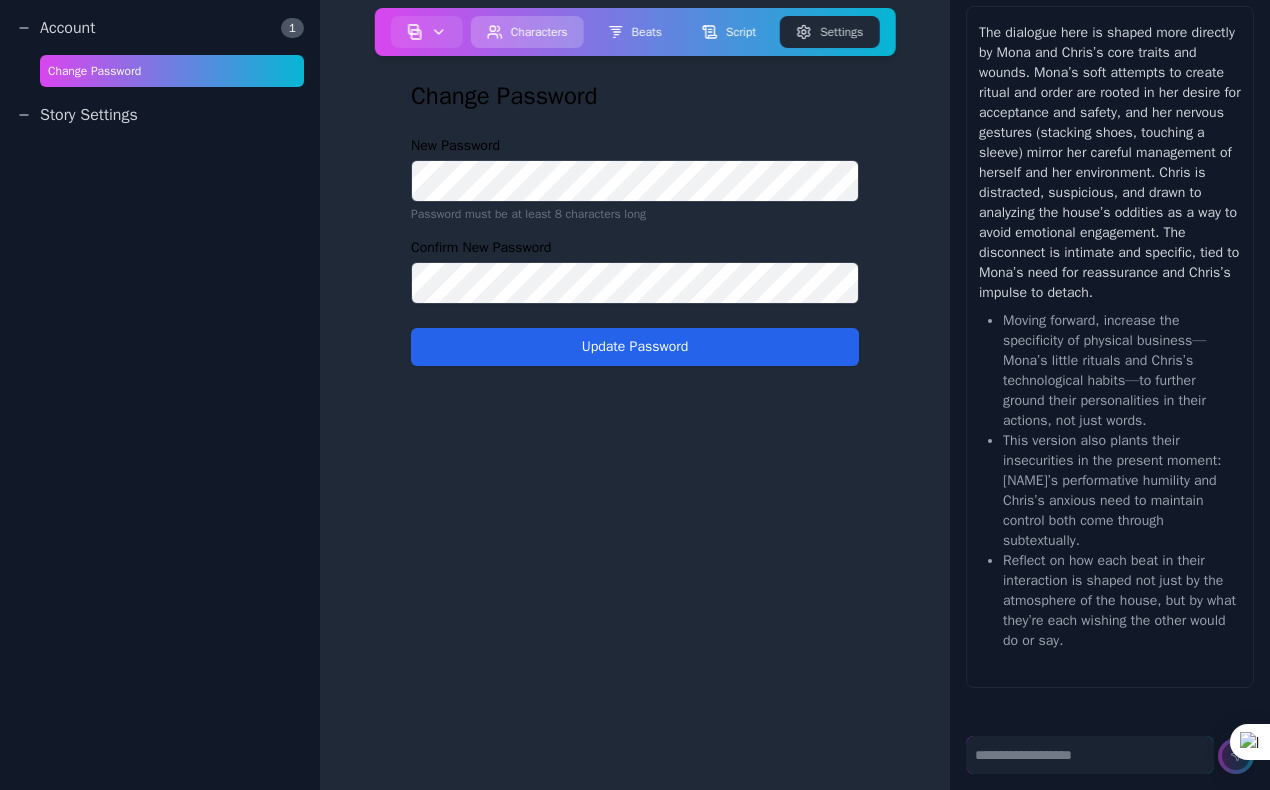 click on "Characters" at bounding box center [527, 32] 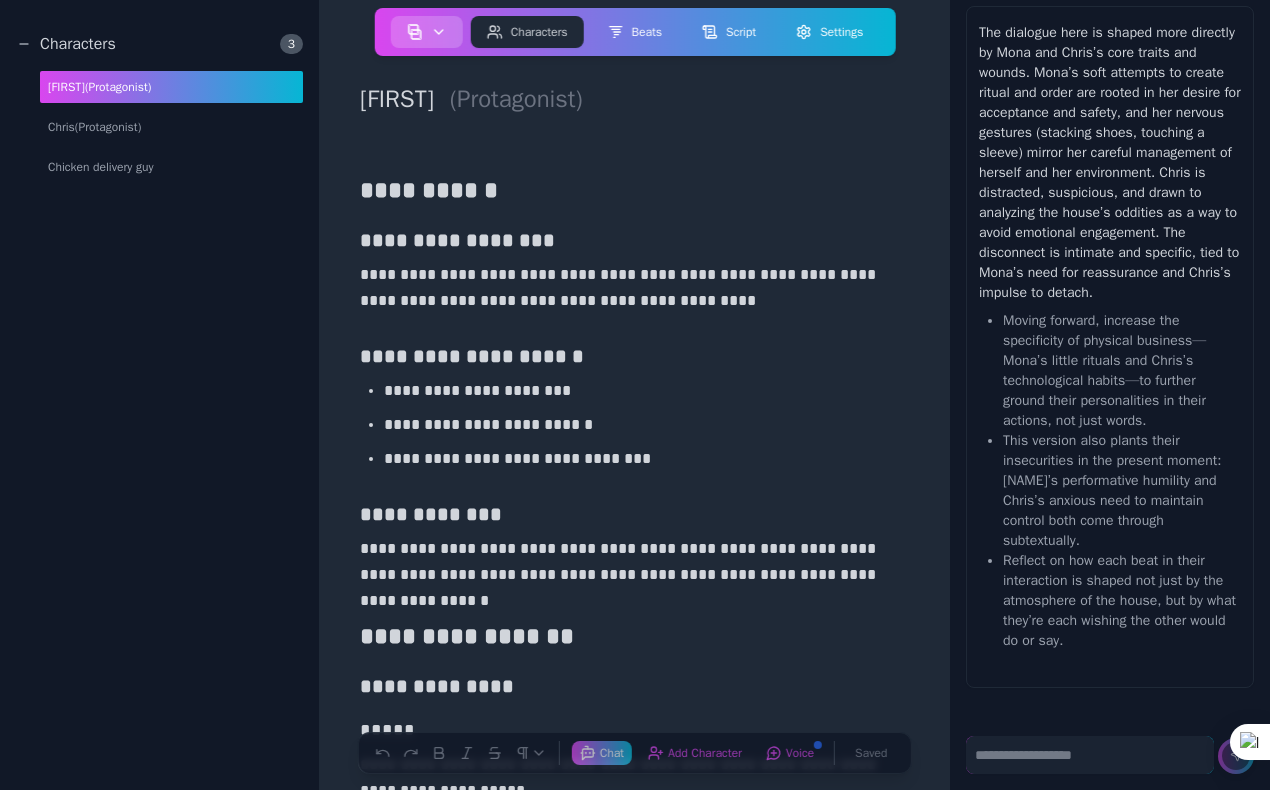 click at bounding box center (427, 32) 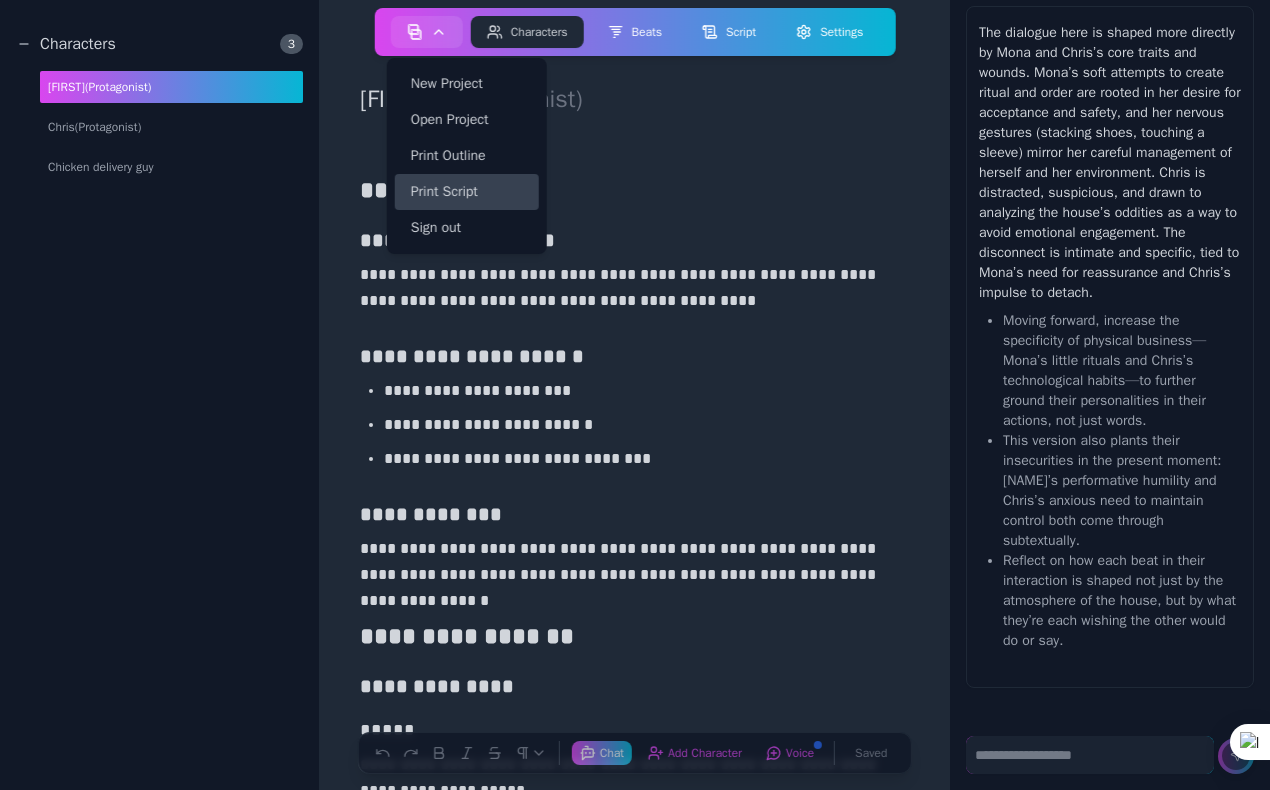 click on "Print Script" at bounding box center (467, 192) 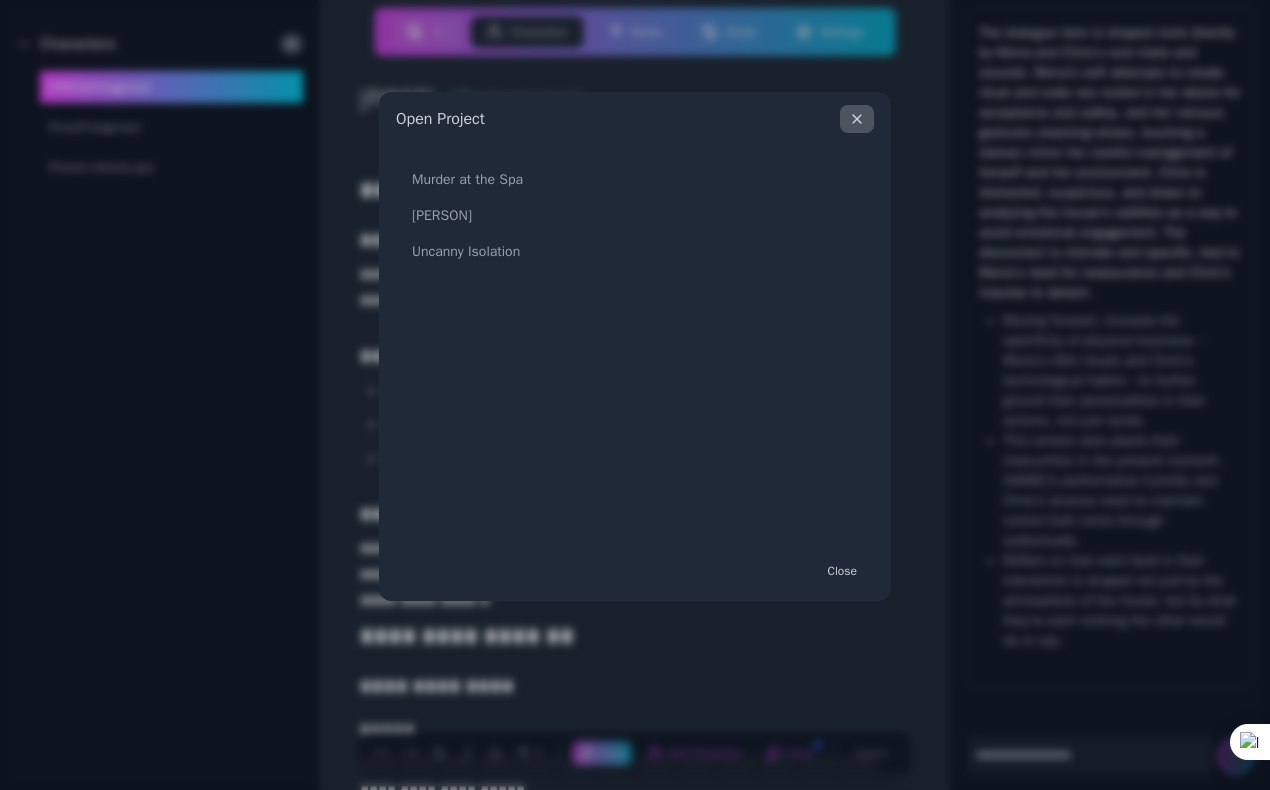click 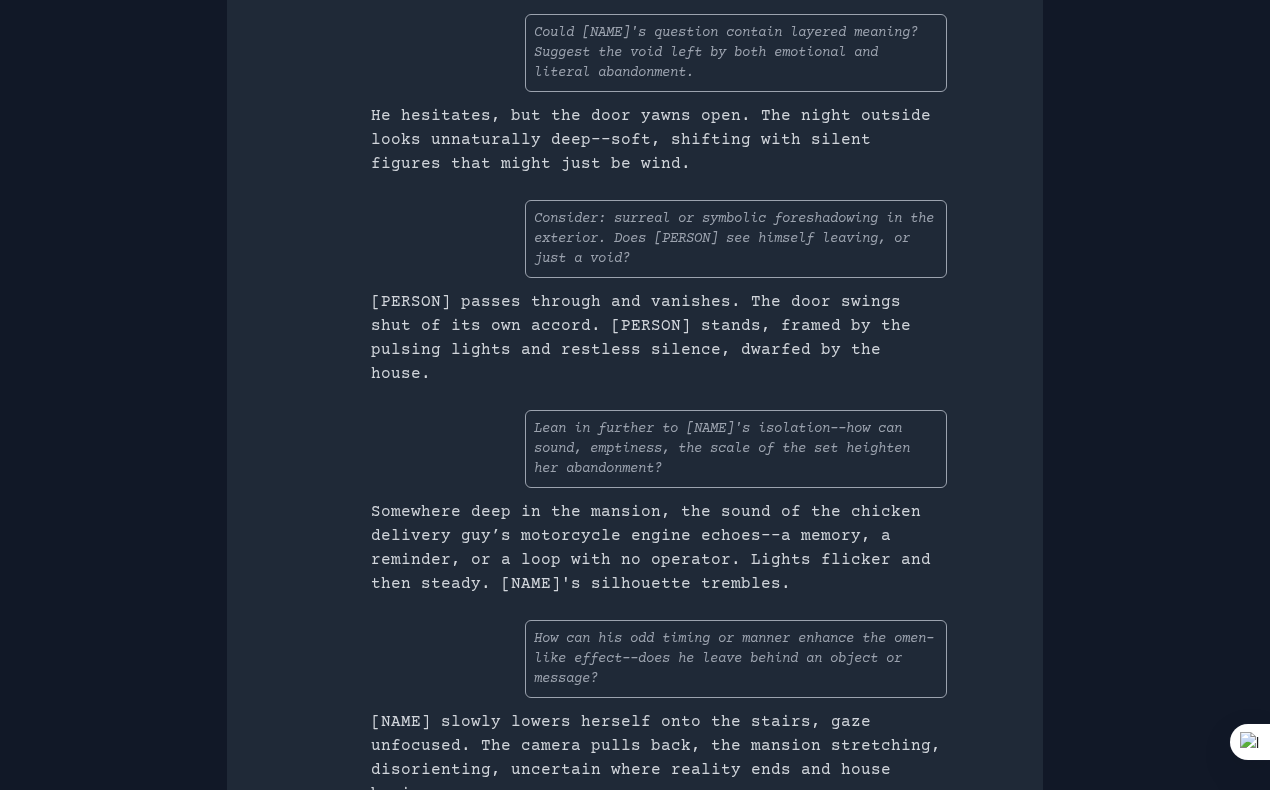 scroll, scrollTop: 23735, scrollLeft: 0, axis: vertical 